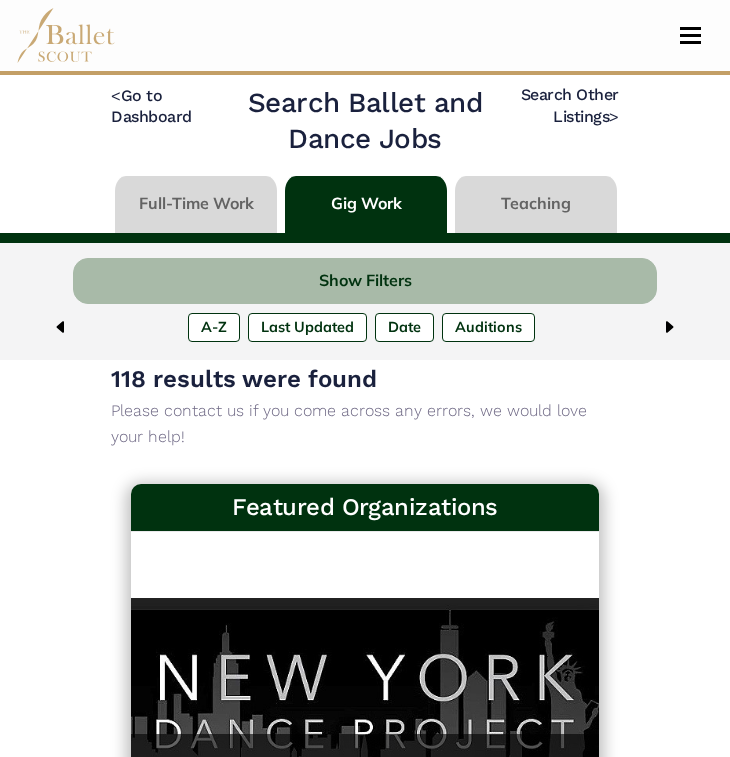 scroll, scrollTop: 0, scrollLeft: 0, axis: both 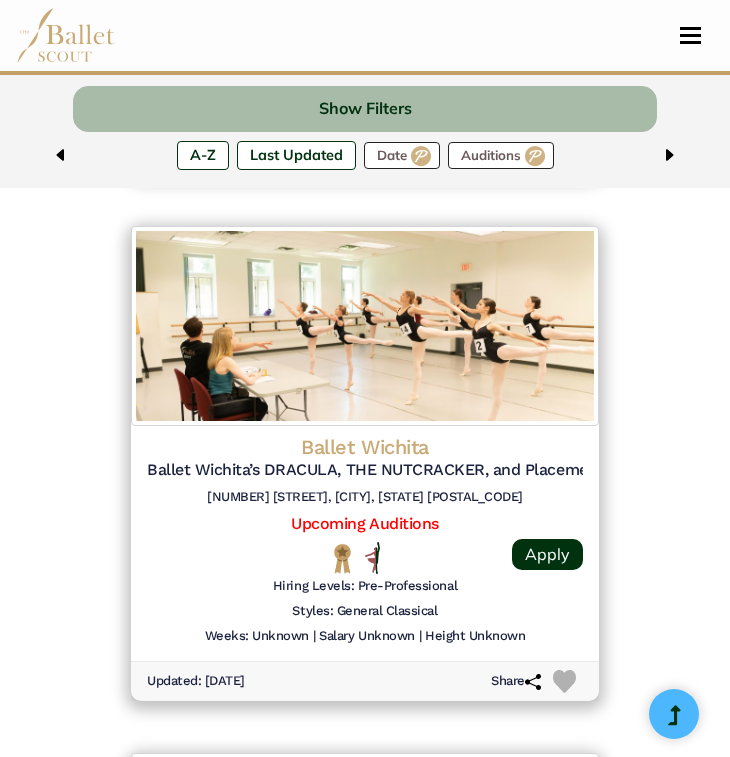 click at bounding box center (365, 326) 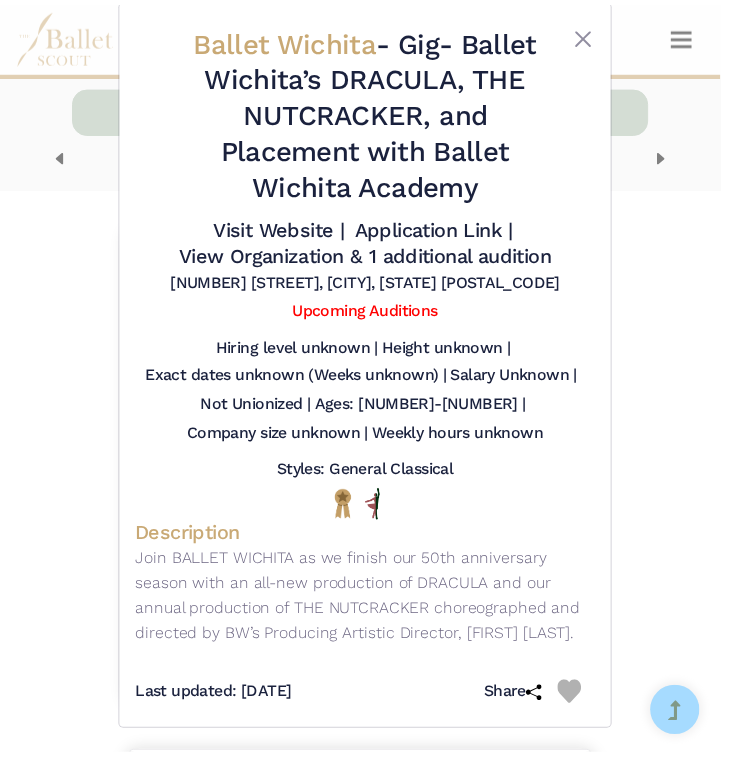 scroll, scrollTop: 34, scrollLeft: 0, axis: vertical 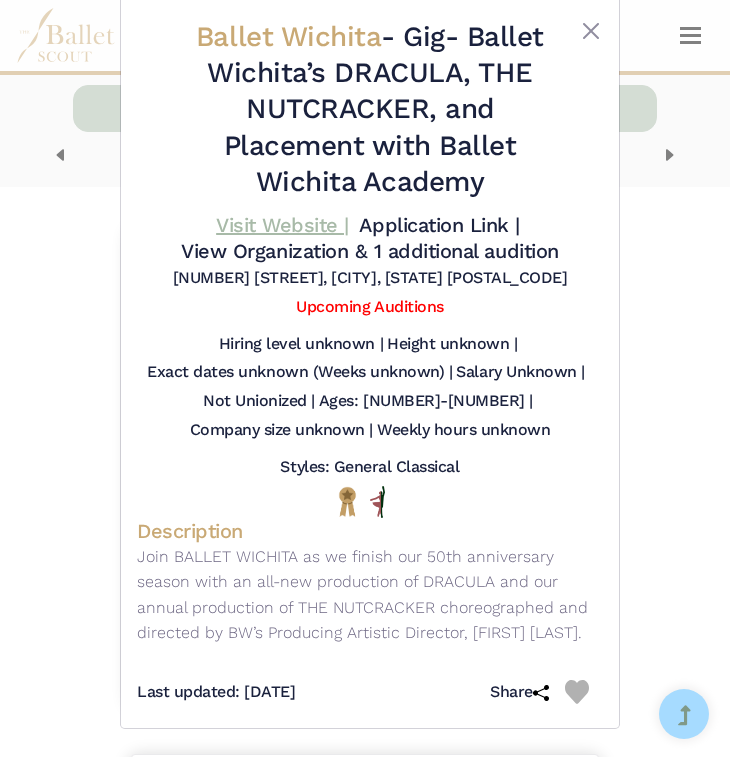 click on "Visit Website |" at bounding box center [282, 225] 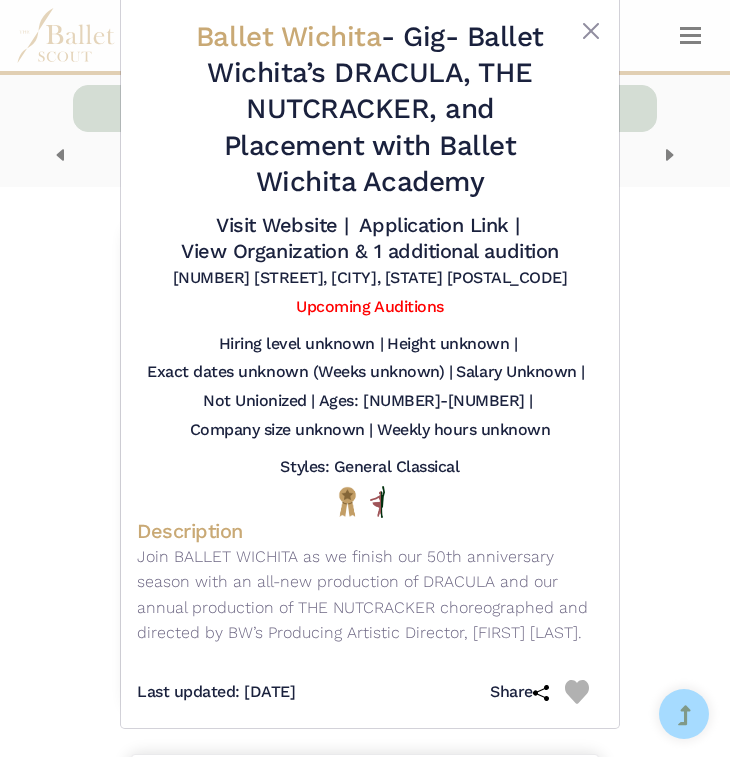 click on "Ballet Wichita
-
Gig
- Ballet Wichita’s DRACULA,  THE NUTCRACKER, and Placement with Ballet Wichita Academy
Visit Website |
Application Link |
View Organization
& 1 additional audition" at bounding box center [370, 378] 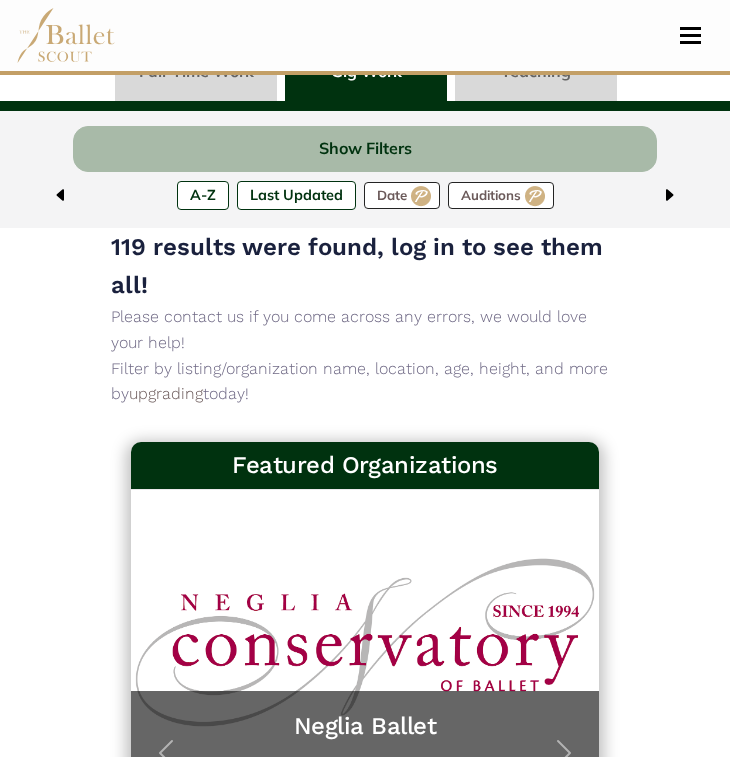 scroll, scrollTop: 0, scrollLeft: 0, axis: both 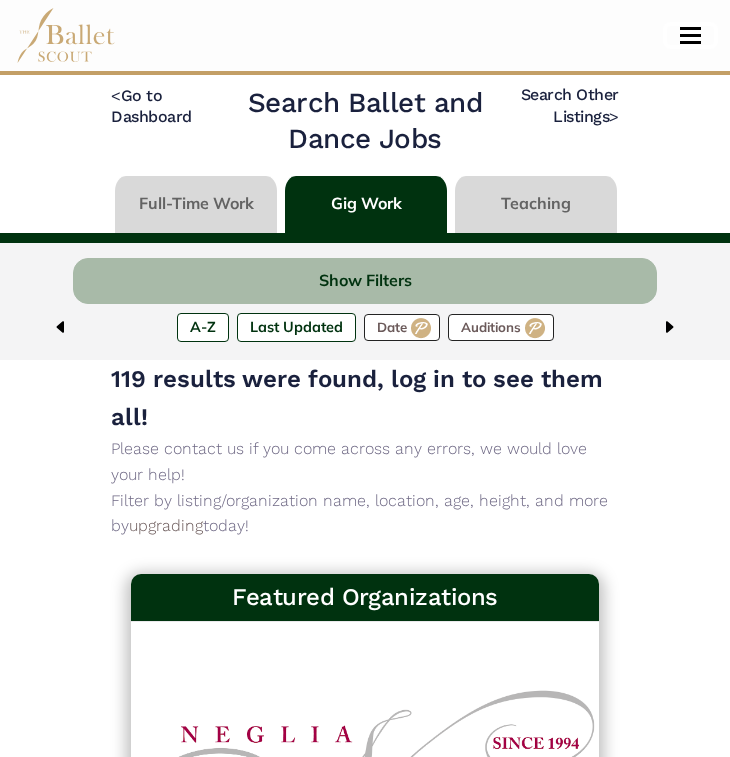 click at bounding box center (690, 35) 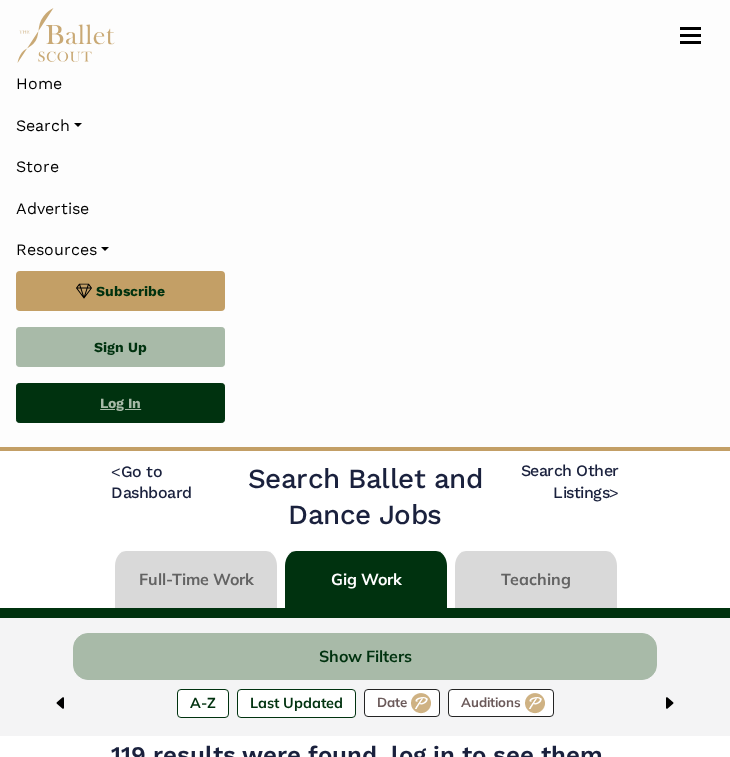 click on "Log In" at bounding box center [120, 403] 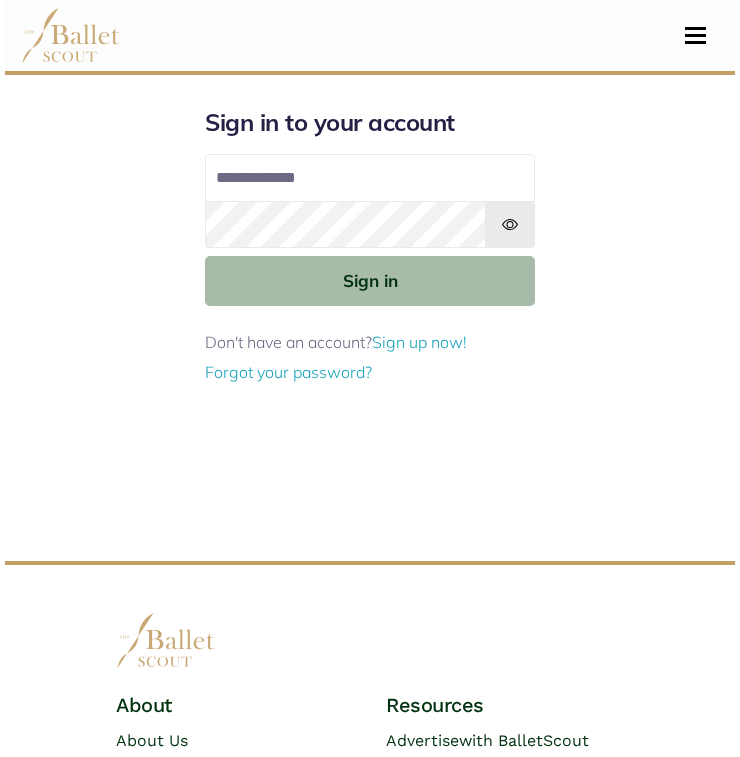 scroll, scrollTop: 0, scrollLeft: 0, axis: both 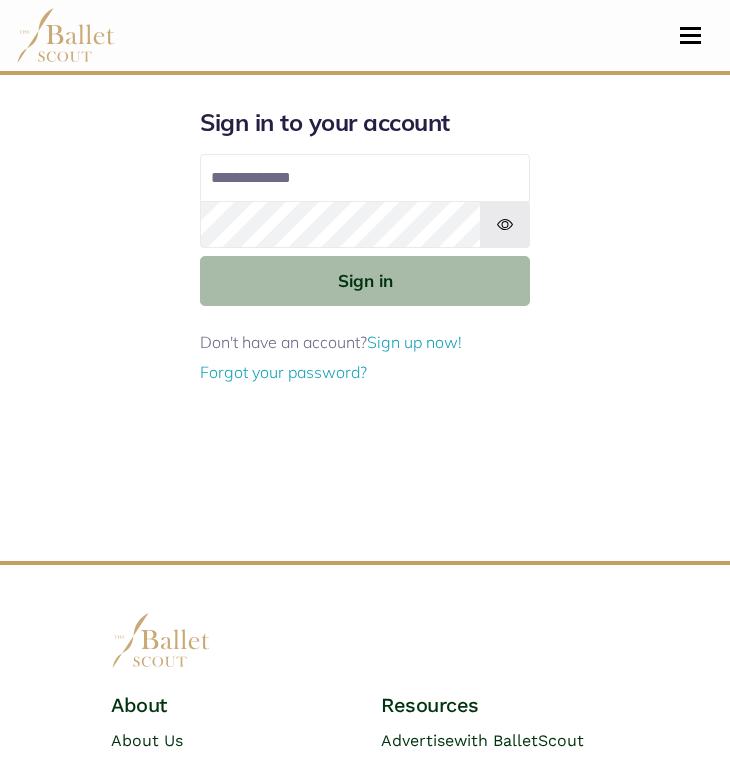 click on "Email address" at bounding box center [365, 178] 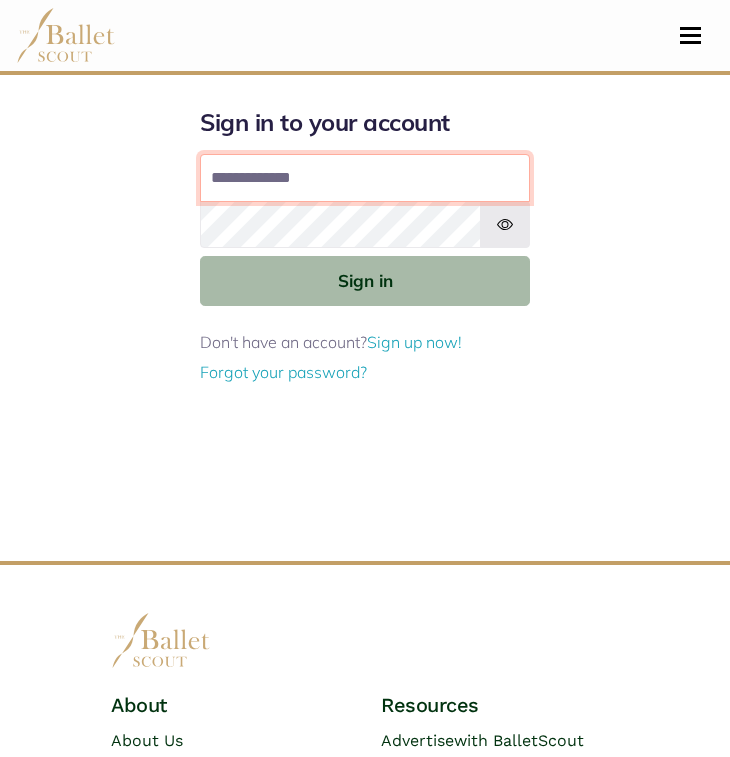 type on "**********" 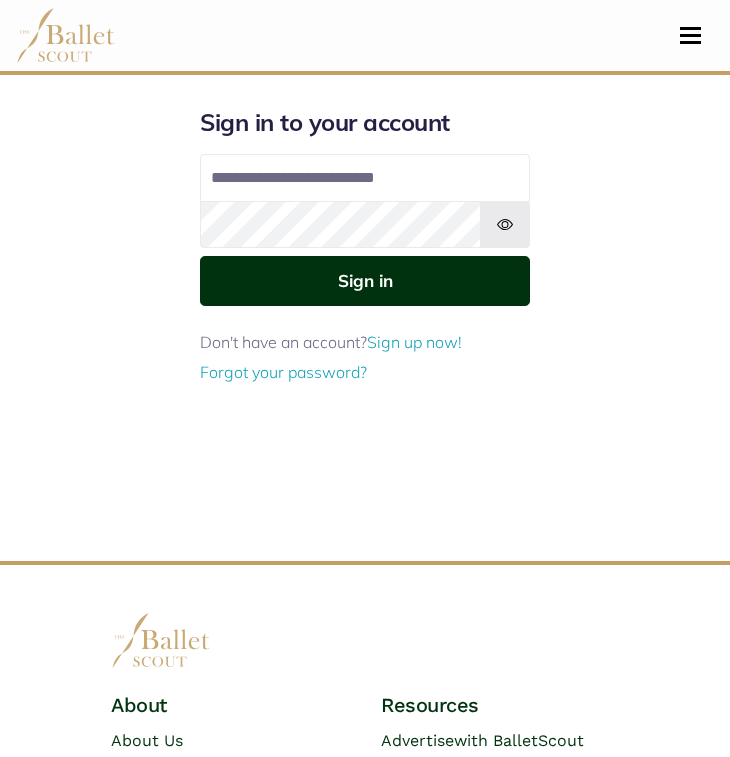 click on "Sign in" at bounding box center (365, 280) 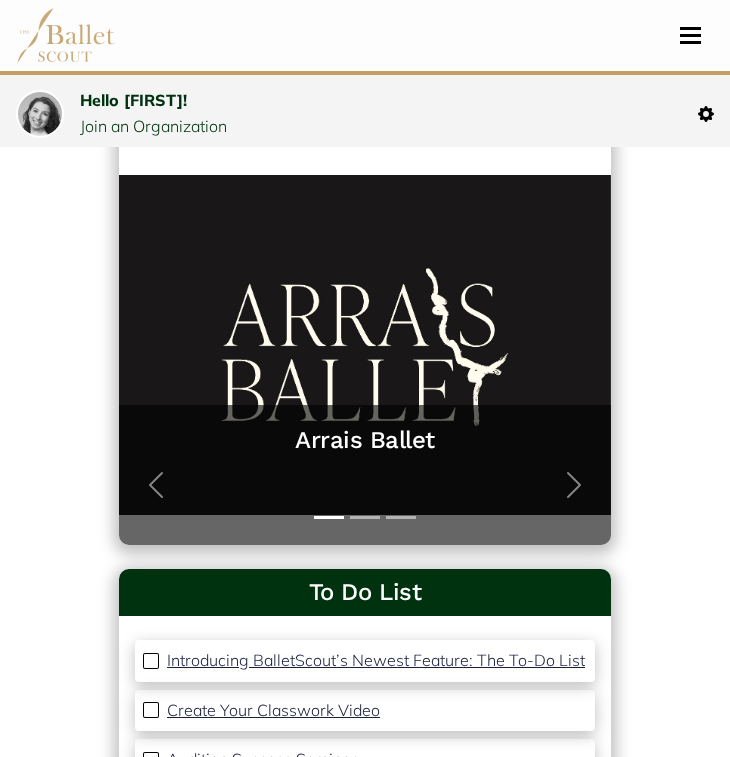 scroll, scrollTop: 148, scrollLeft: 0, axis: vertical 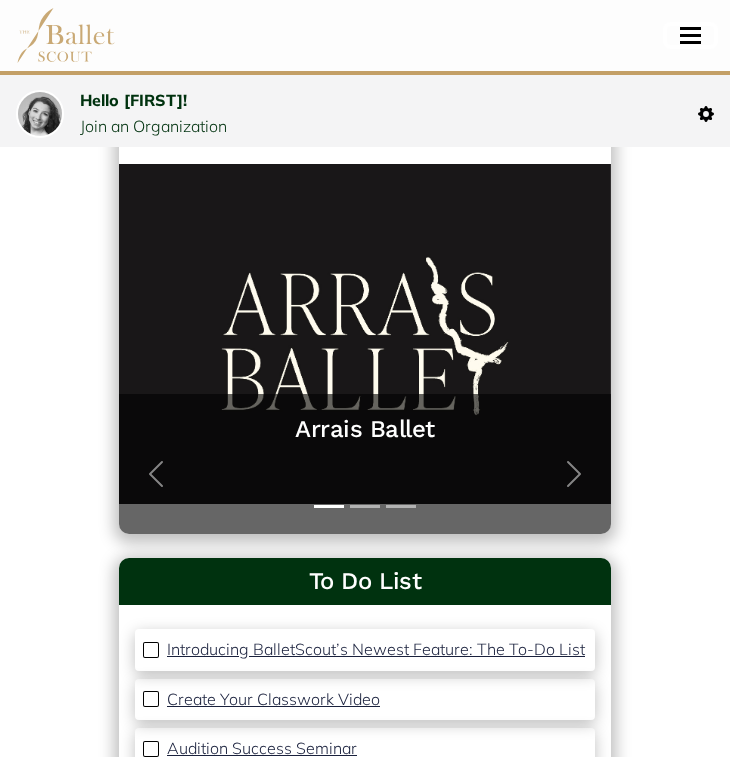 click at bounding box center (690, 35) 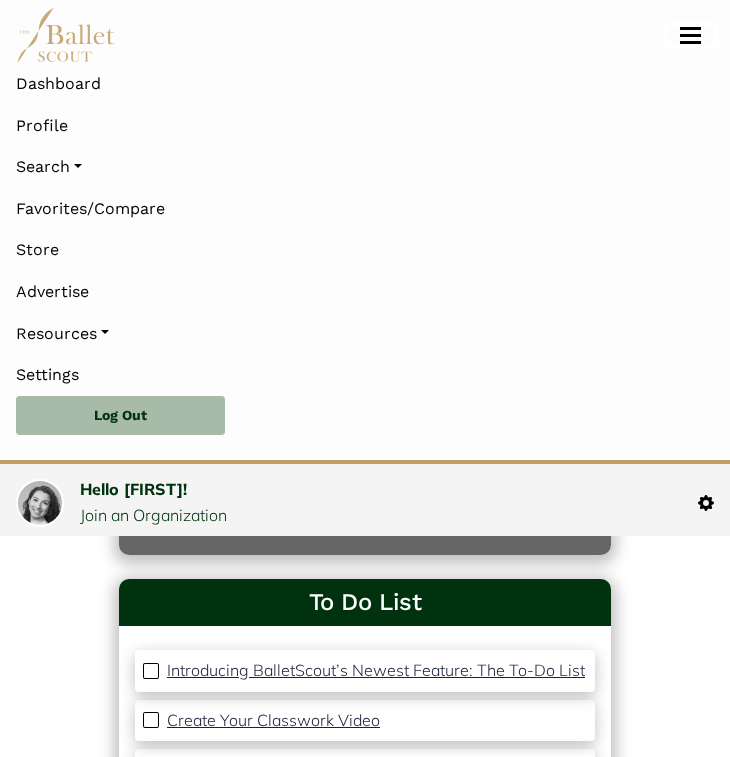 scroll, scrollTop: 536, scrollLeft: 0, axis: vertical 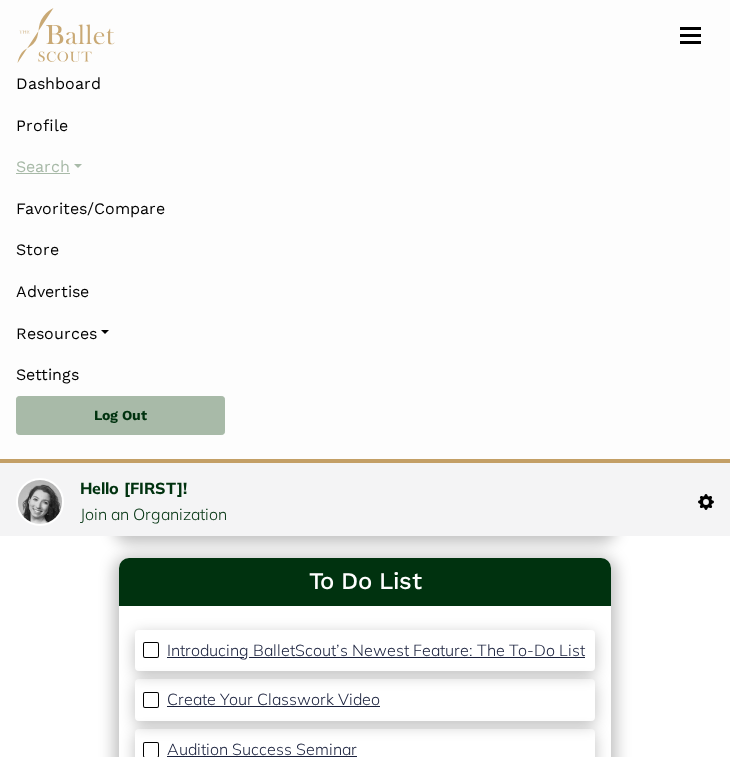 click on "Search" at bounding box center [365, 167] 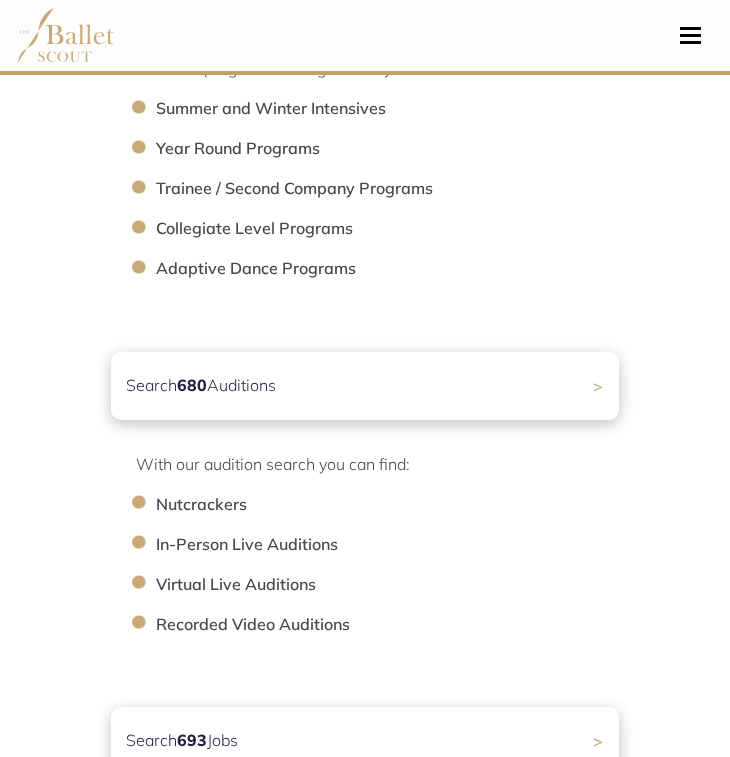 scroll, scrollTop: 972, scrollLeft: 0, axis: vertical 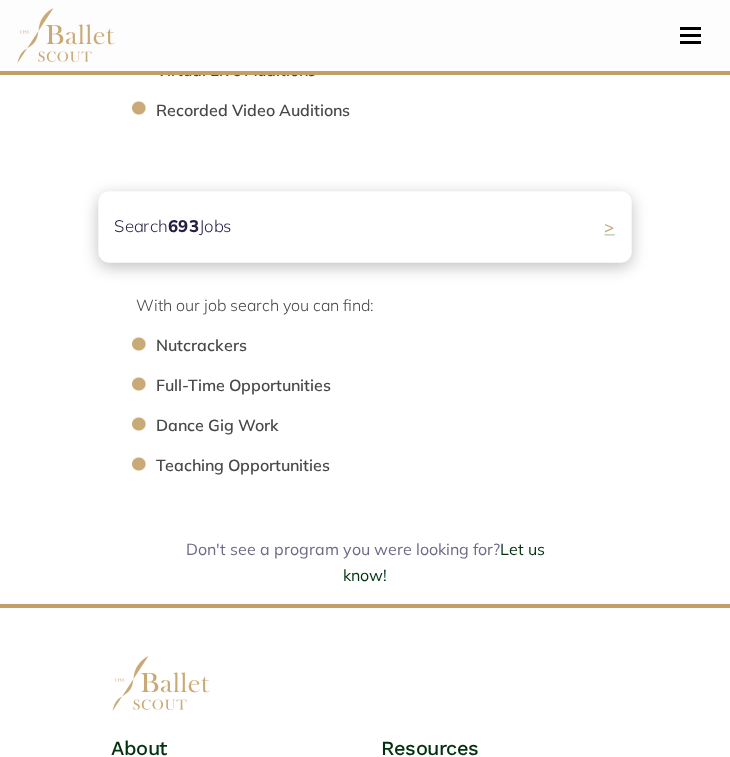 click on "Search  693  Jobs   >" at bounding box center (364, 226) 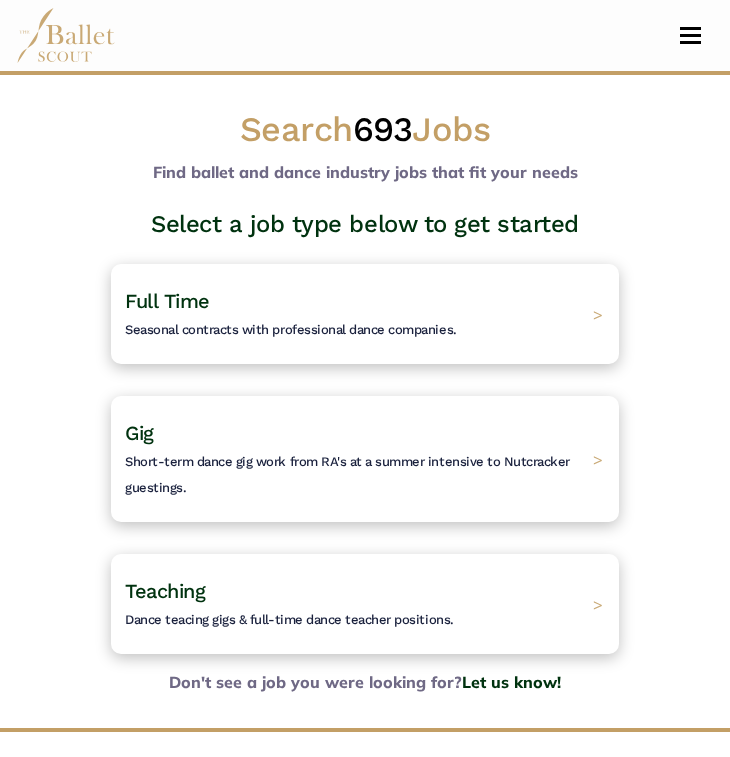 scroll, scrollTop: 0, scrollLeft: 0, axis: both 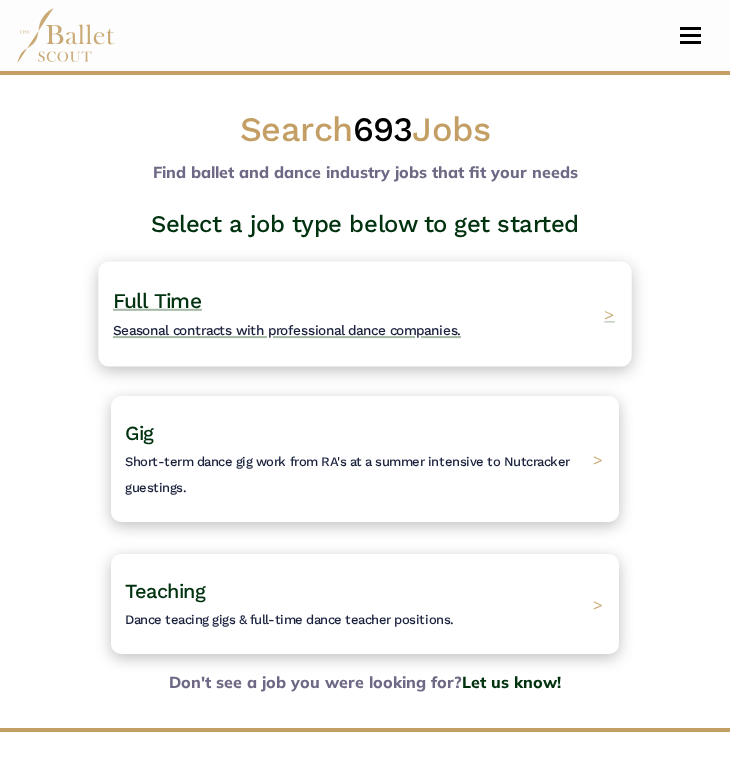click on "Full Time Seasonal
contracts with professional dance companies." at bounding box center (287, 314) 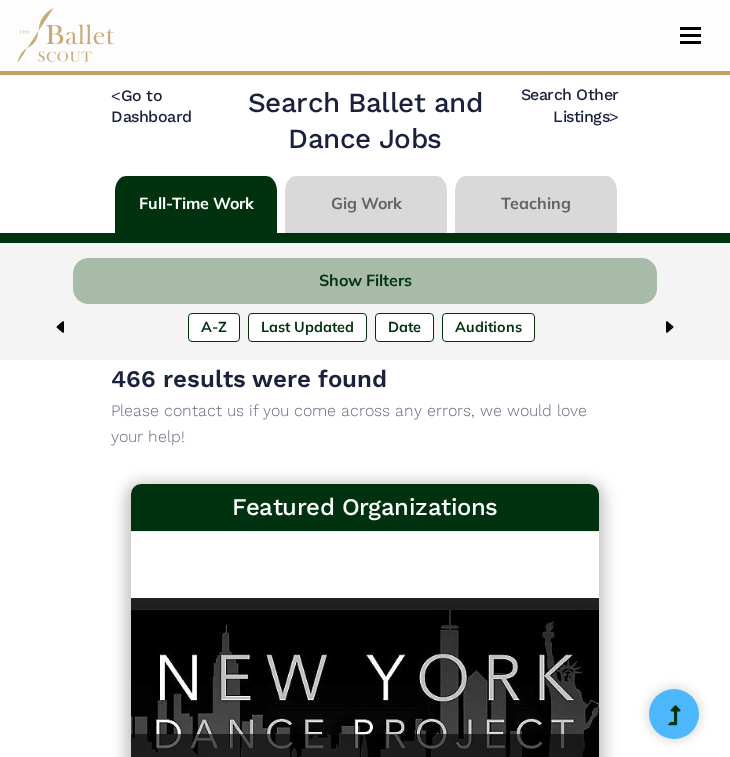 scroll, scrollTop: 0, scrollLeft: 0, axis: both 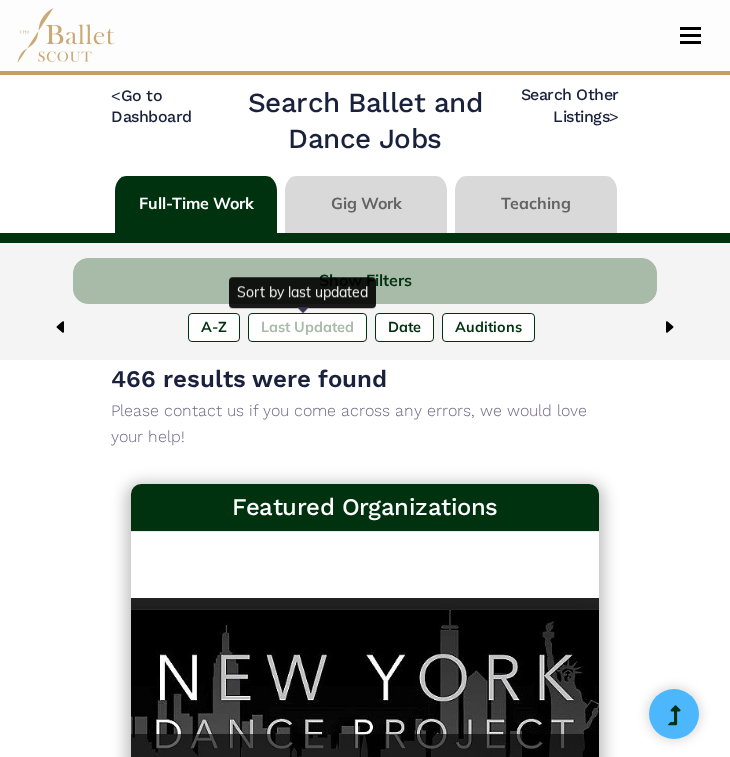 click on "Last Updated" at bounding box center (307, 327) 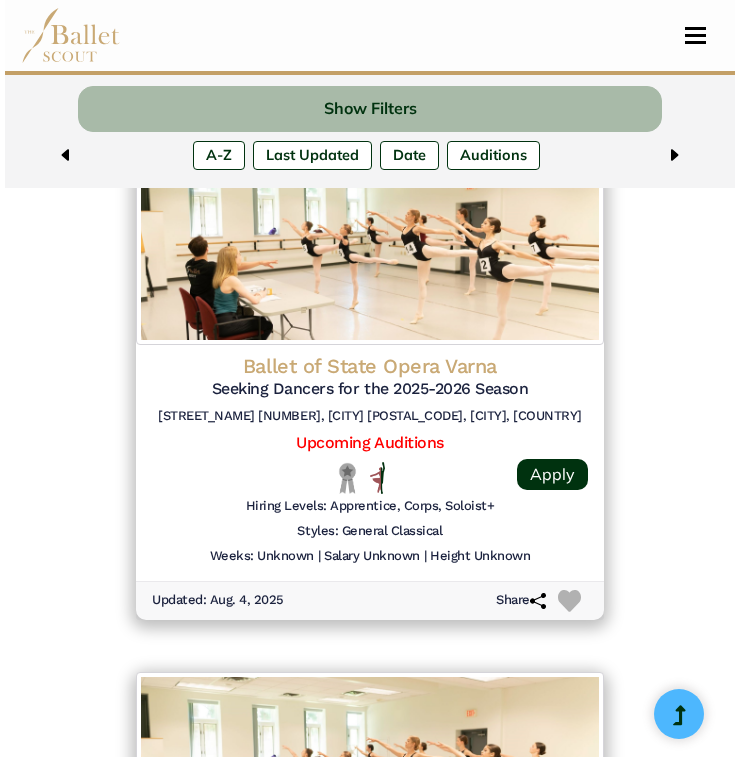 scroll, scrollTop: 753, scrollLeft: 0, axis: vertical 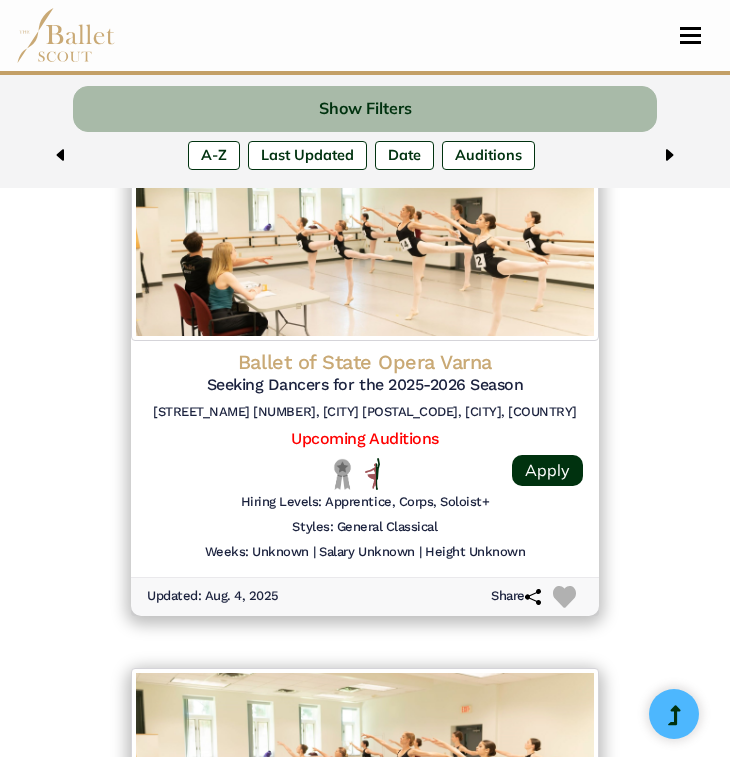 click at bounding box center [365, 241] 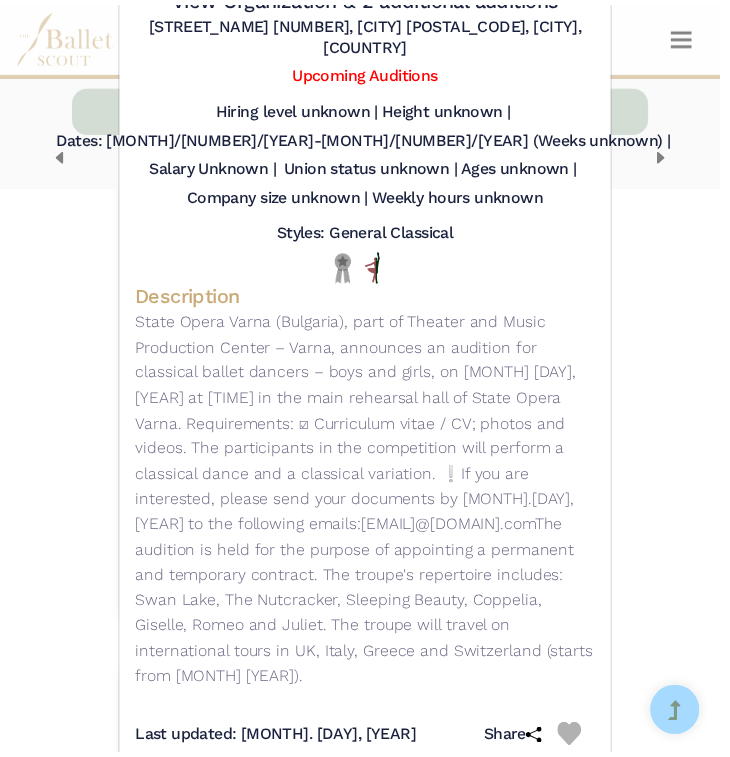 scroll, scrollTop: 254, scrollLeft: 0, axis: vertical 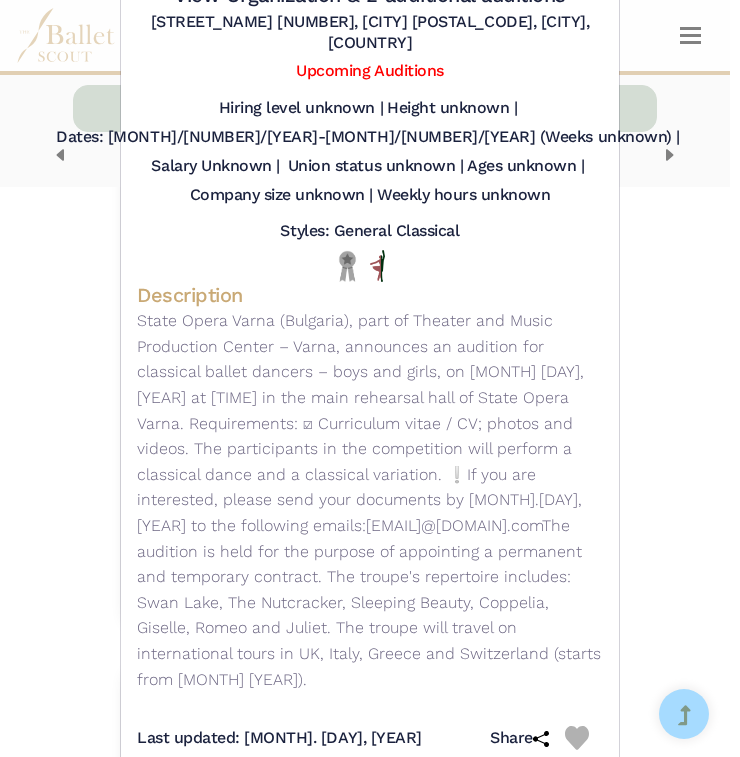 click on "Ballet of State Opera Varna
-
Full Time Job
- Seeking Dancers for the 2025-2026 Season
Visit Website |
View Organization
& 2 additional auditions" at bounding box center [370, 378] 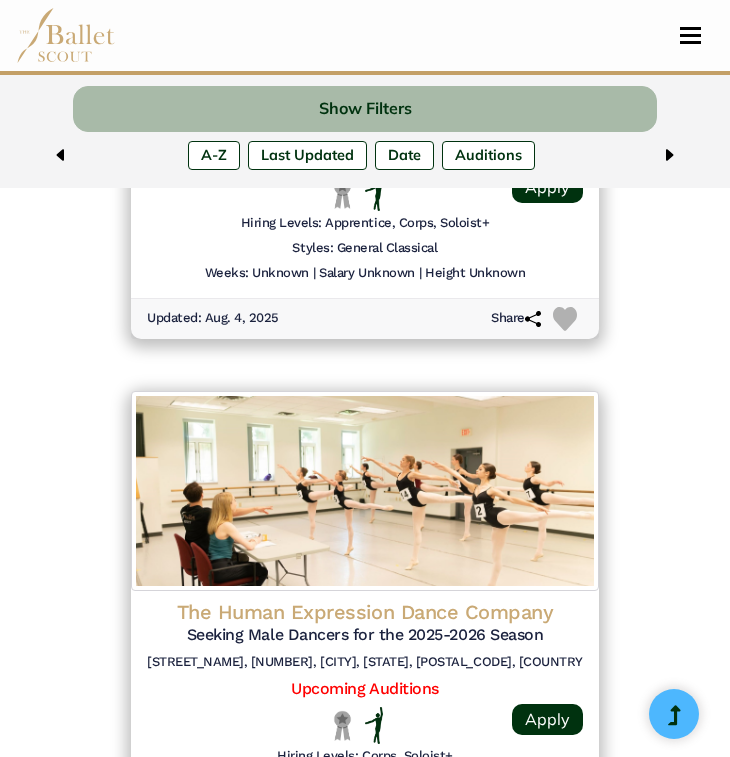 scroll, scrollTop: 1687, scrollLeft: 0, axis: vertical 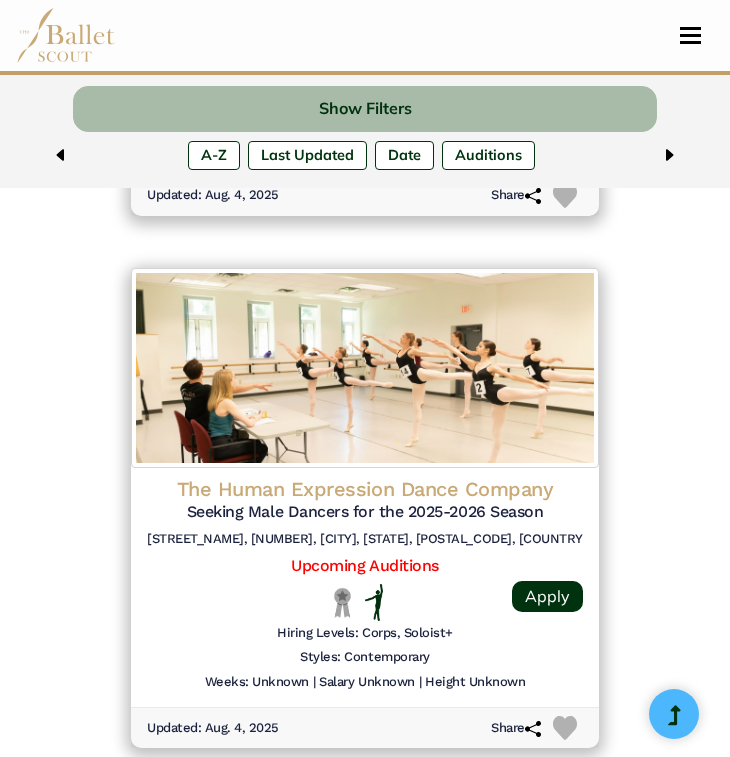 click at bounding box center [365, 368] 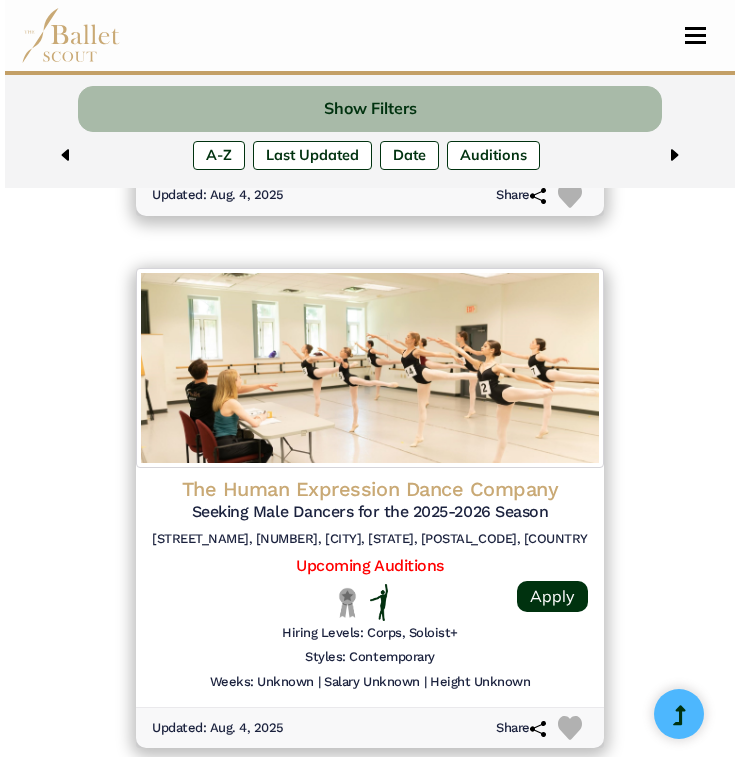 scroll, scrollTop: 1685, scrollLeft: 0, axis: vertical 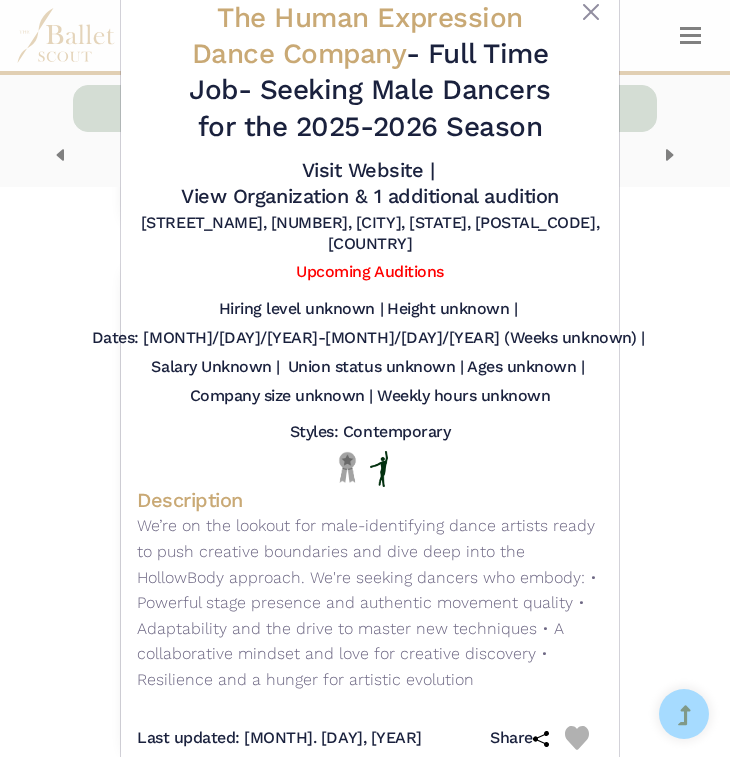 click on "The Human Expression Dance Company
-
Full Time Job
- Seeking Male Dancers for the 2025-2026 Season
Visit Website |
View Organization
& 1 additional audition" at bounding box center (370, 378) 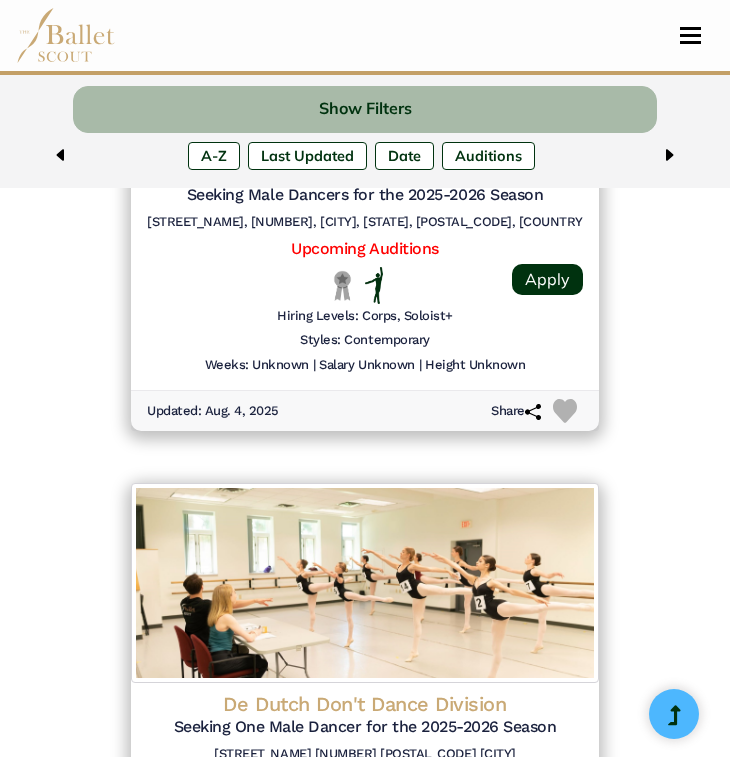 scroll, scrollTop: 2216, scrollLeft: 0, axis: vertical 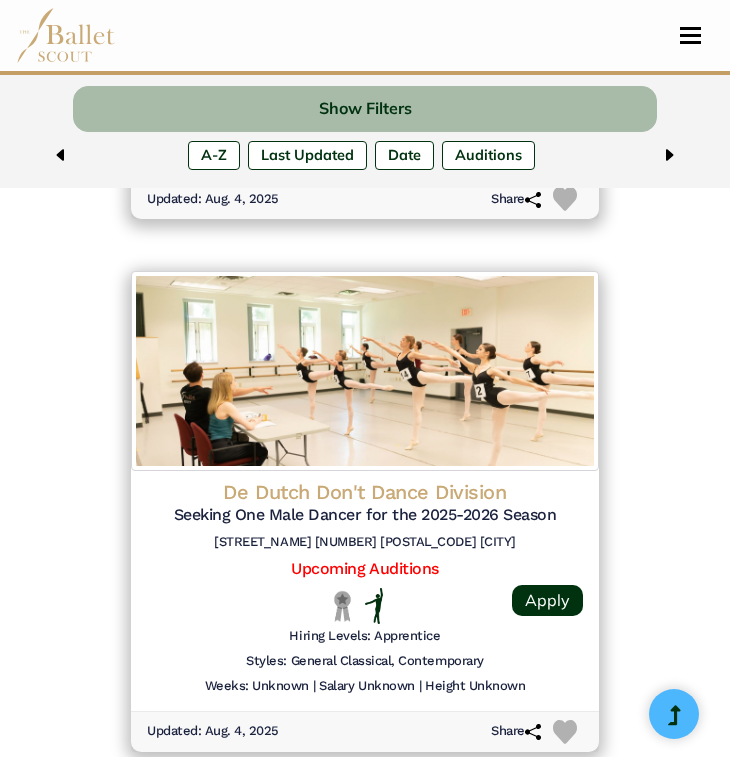 click at bounding box center (365, 371) 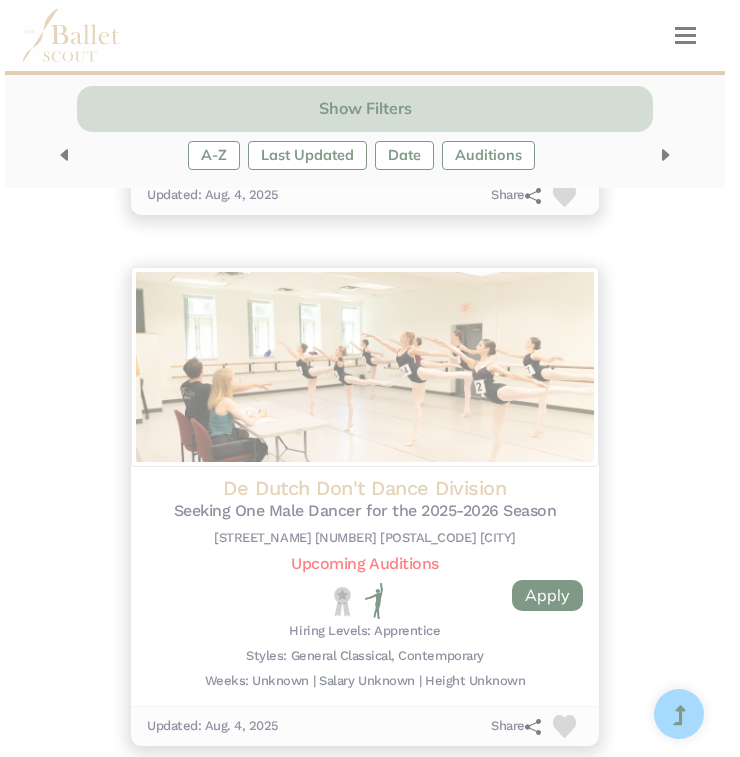 scroll, scrollTop: 2213, scrollLeft: 0, axis: vertical 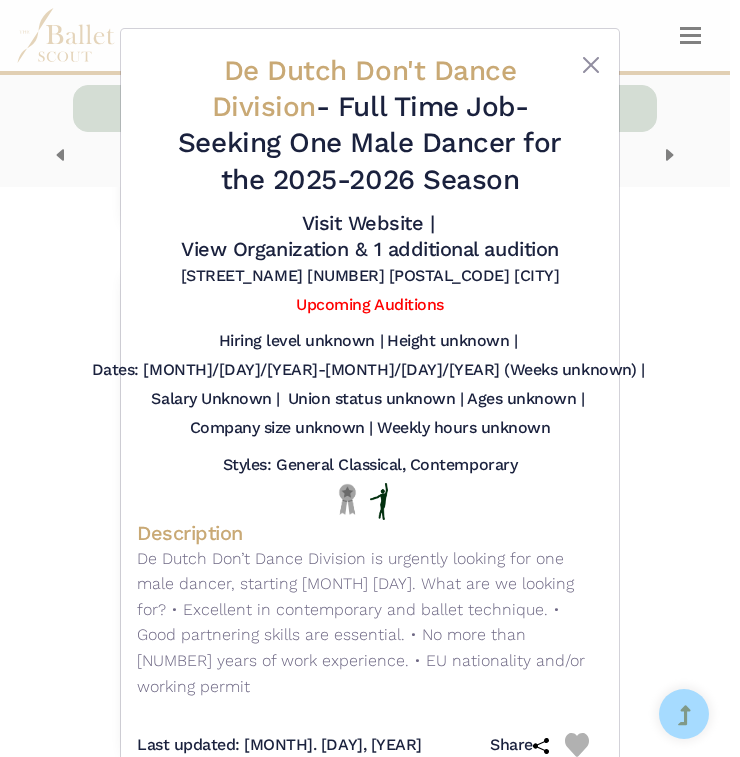 click on "De Dutch Don't Dance Division
-
Full Time Job
- Seeking One Male Dancer for the 2025-2026 Season
Visit Website |
View Organization
& 1 additional audition" at bounding box center (370, 378) 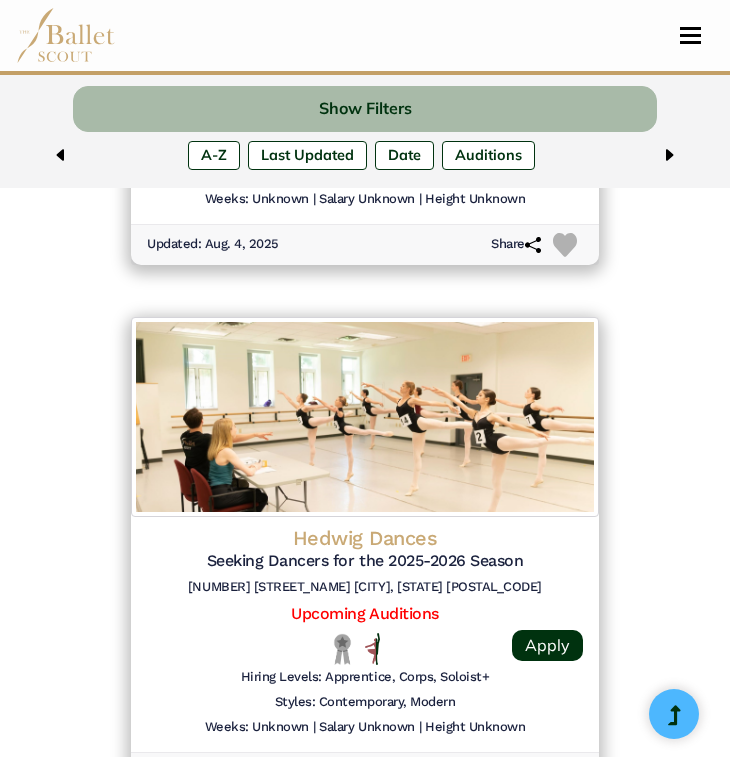 click at bounding box center (365, 417) 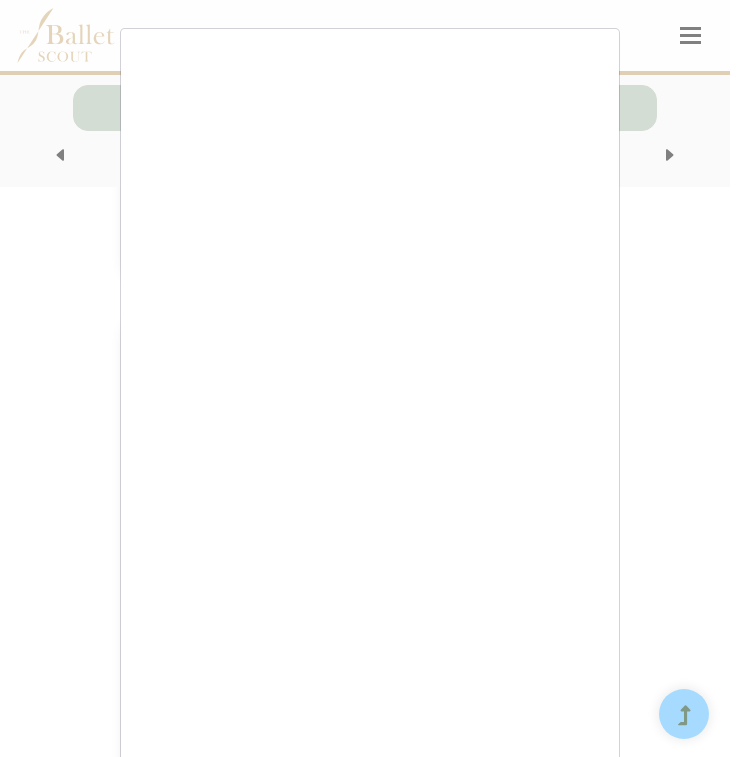 scroll, scrollTop: 2703, scrollLeft: 0, axis: vertical 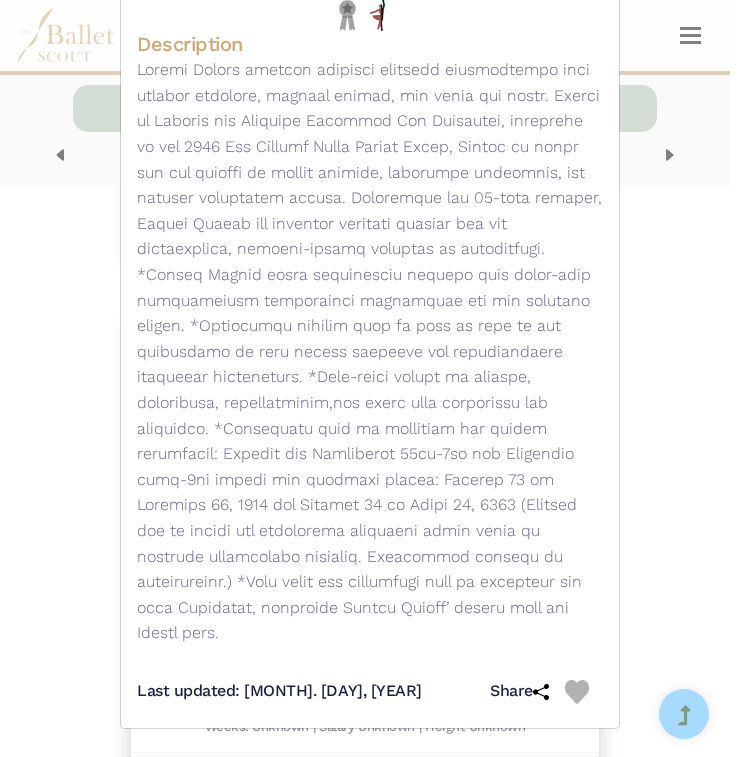 click on "Hedwig Dances
-
Full Time Job
- Seeking Dancers for the 2025-2026 Season
Visit Website |
View Organization
& 1 additional audition" at bounding box center (370, 378) 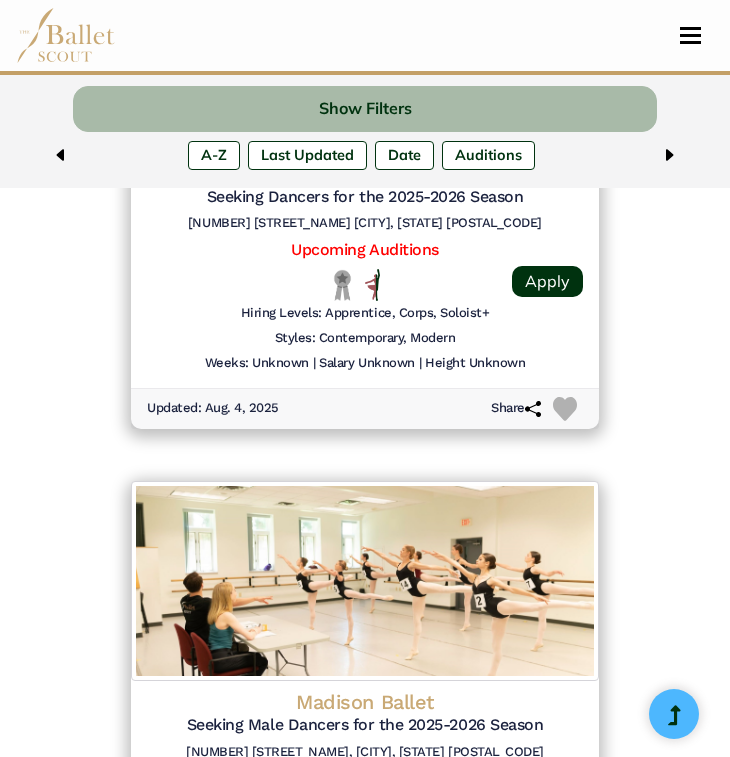 scroll, scrollTop: 3170, scrollLeft: 0, axis: vertical 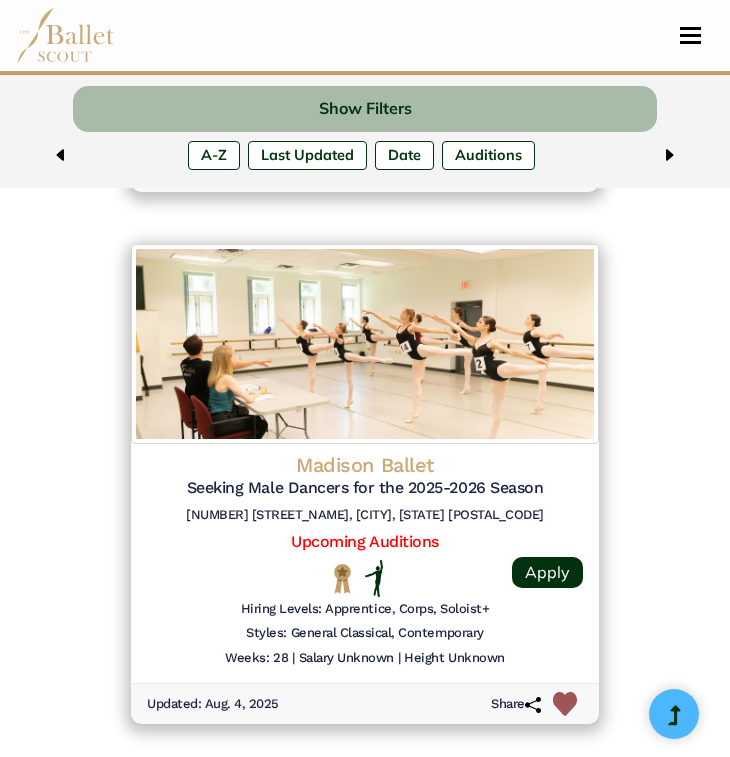 click on "Seeking Male Dancers for the 2025-2026 Season" at bounding box center [365, -2166] 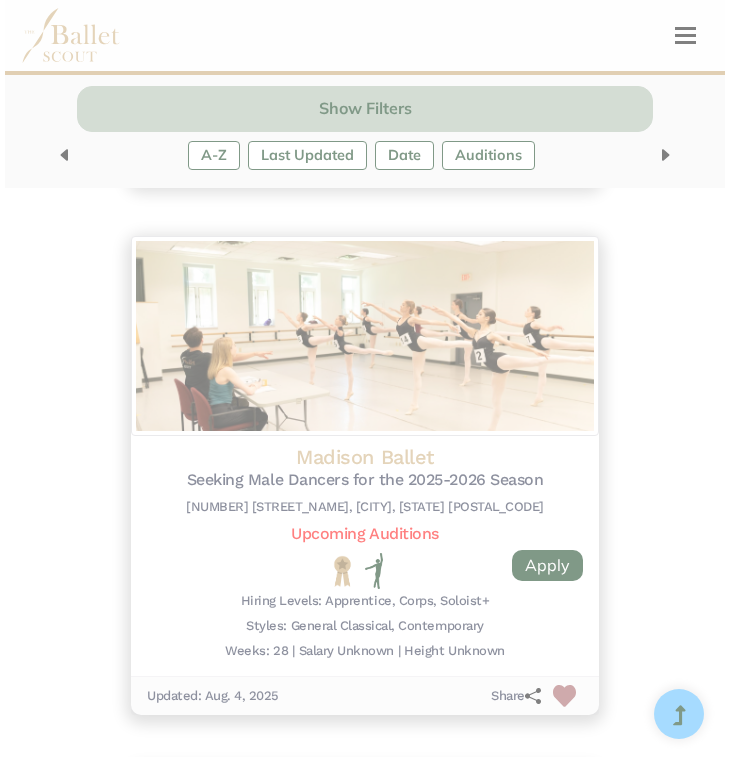 scroll, scrollTop: 3298, scrollLeft: 0, axis: vertical 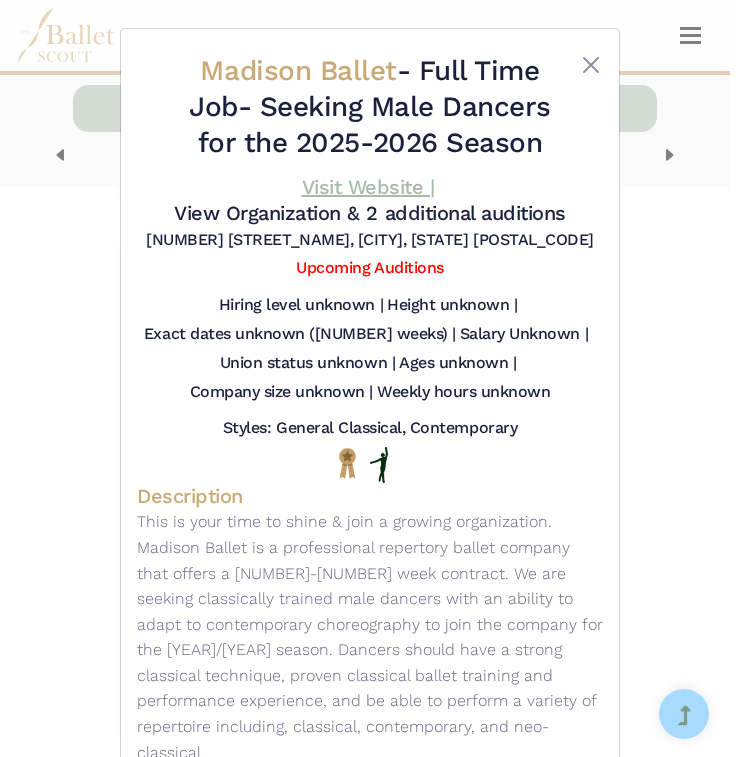 click on "Visit Website |" at bounding box center [368, 187] 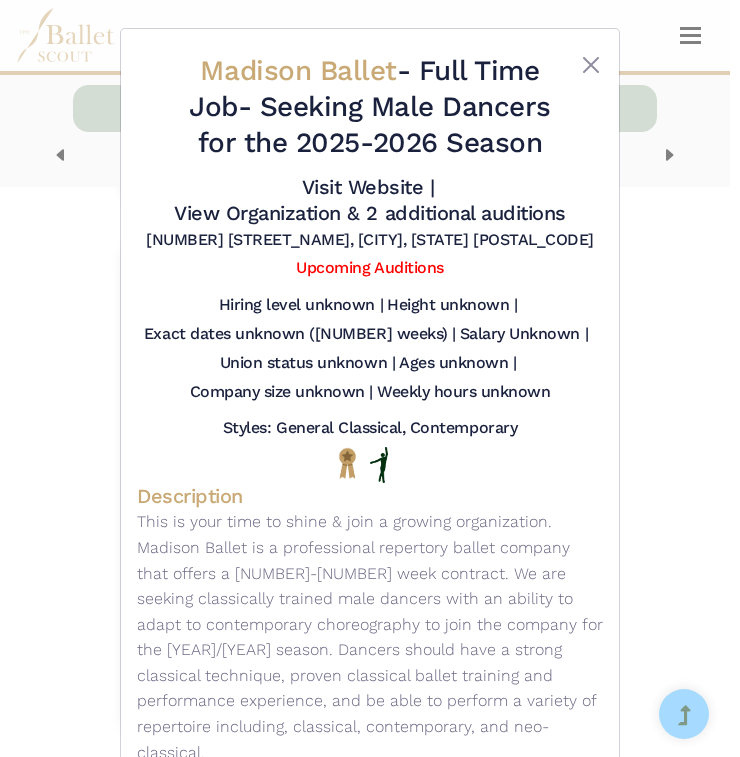 click on "Madison Ballet
-
Full Time Job
- Seeking Male Dancers for the 2025-2026 Season
Visit Website |
View Organization
& 2 additional auditions" at bounding box center (370, 378) 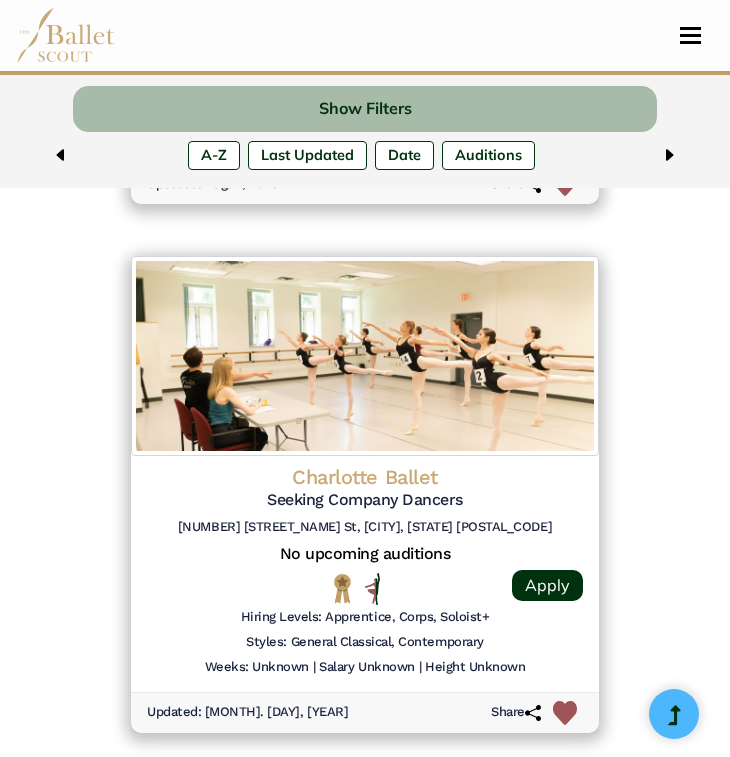 click at bounding box center [365, 356] 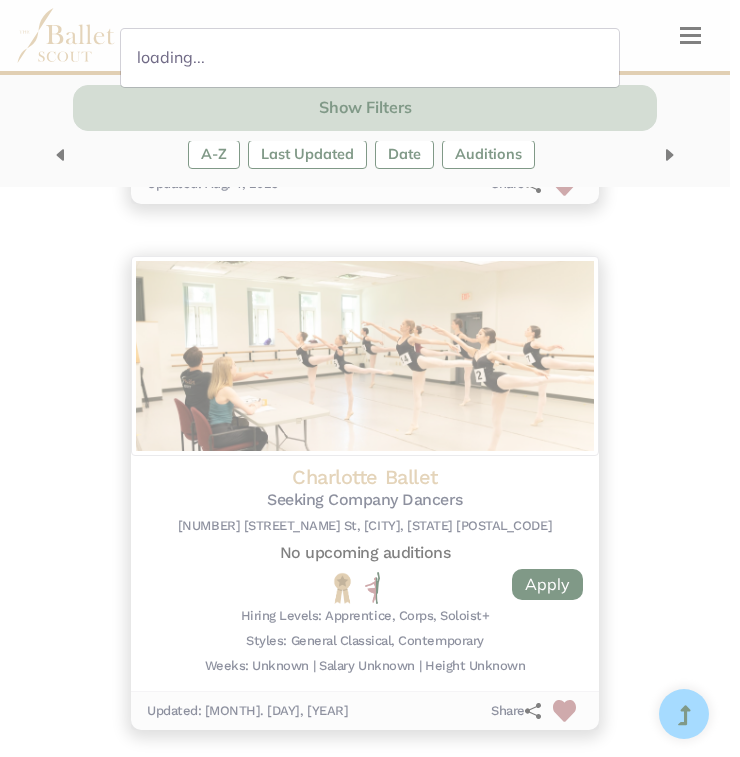 scroll, scrollTop: 3824, scrollLeft: 0, axis: vertical 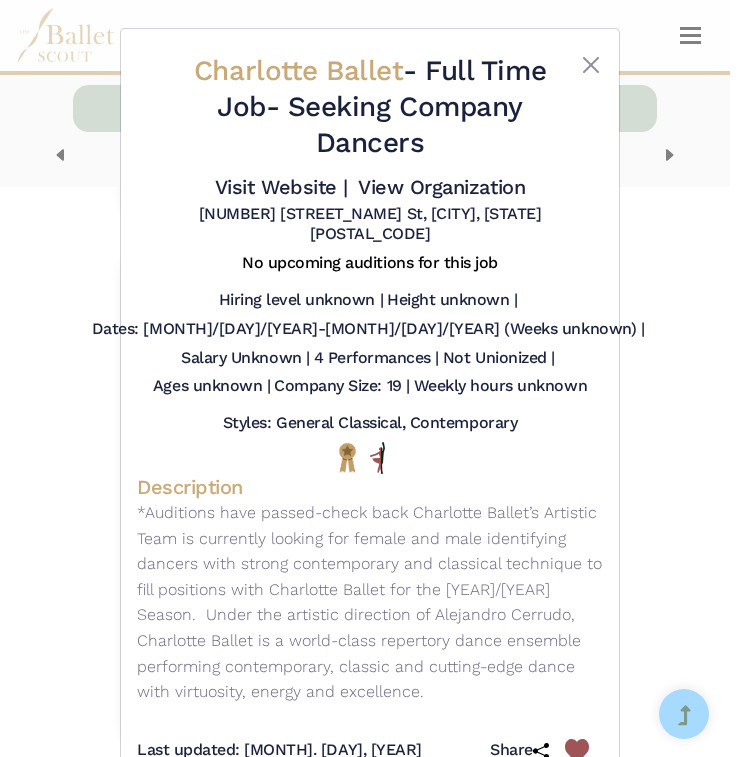 click on "Charlotte Ballet
-
Full Time Job
- Seeking Company Dancers
Visit Website |
View Organization
701 N Tryon St, Charlotte, NC 28202" at bounding box center [370, 378] 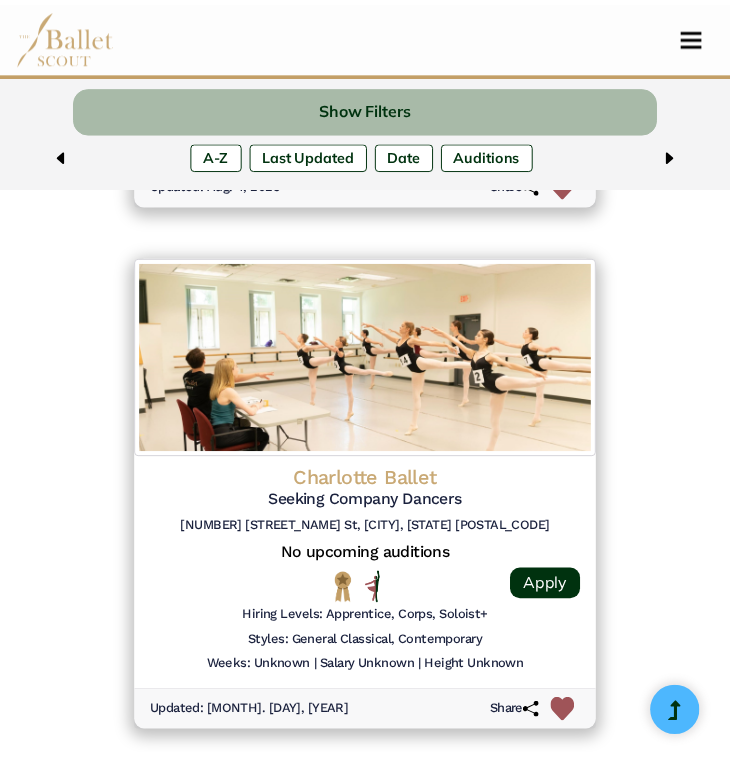 scroll, scrollTop: 4282, scrollLeft: 0, axis: vertical 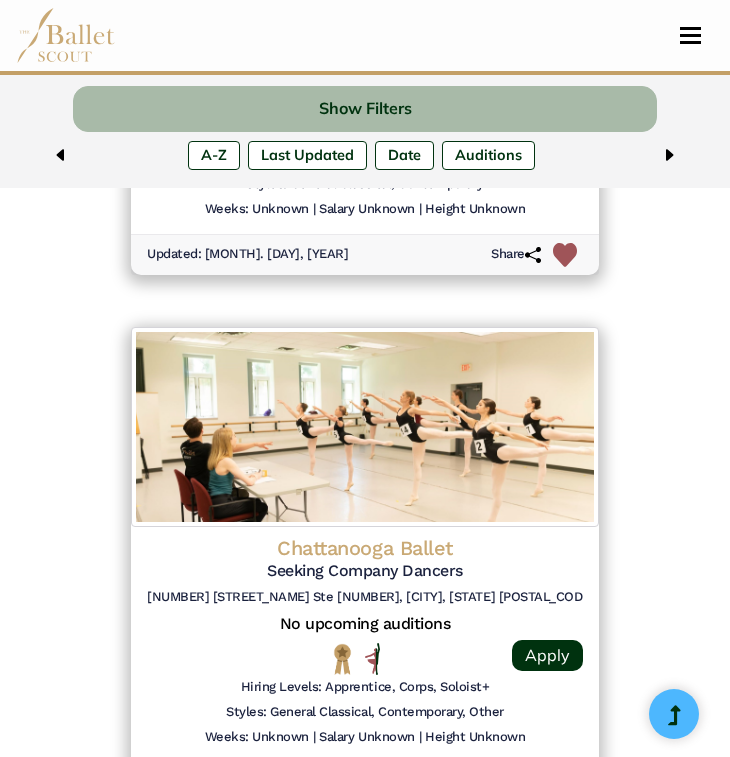 click at bounding box center [365, 427] 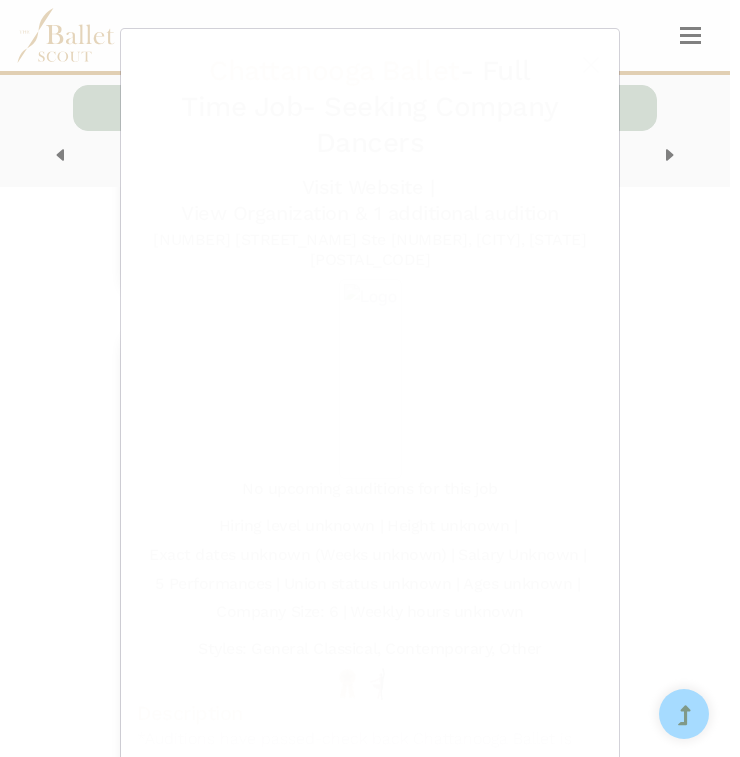 scroll, scrollTop: 4282, scrollLeft: 0, axis: vertical 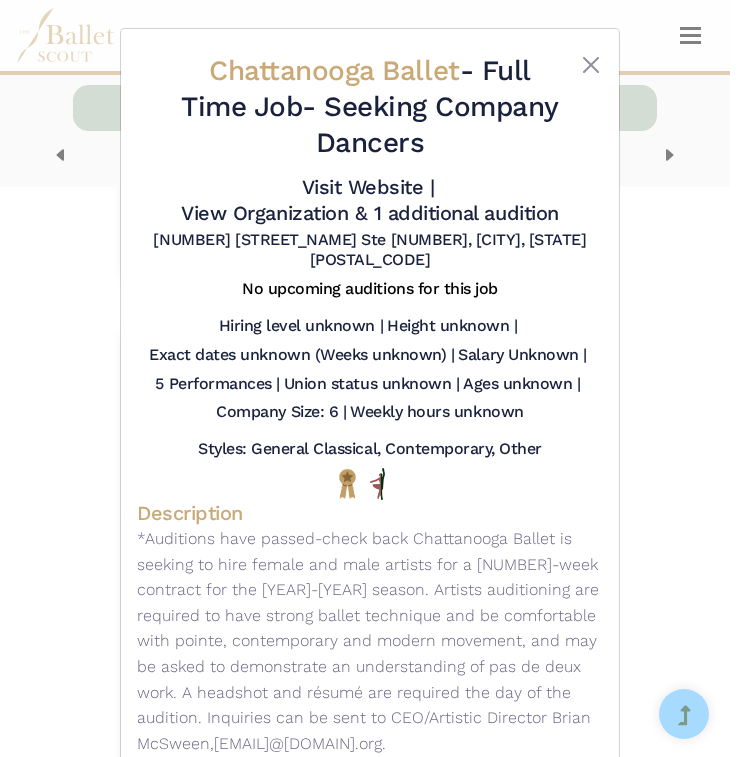 click on "Chattanooga Ballet
-
Full Time Job
- Seeking Company Dancers
Visit Website |
View Organization
& 1 additional audition" at bounding box center (370, 378) 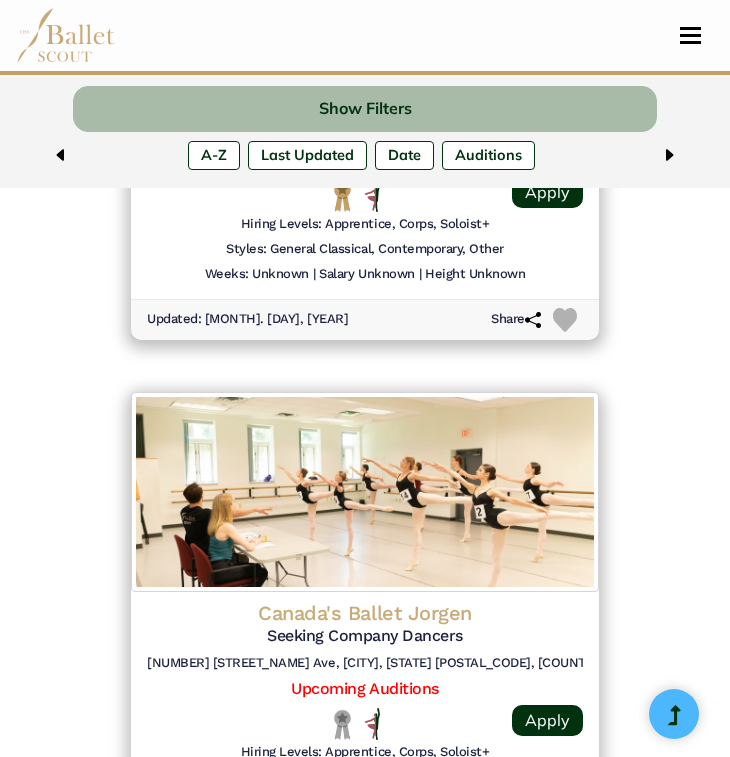scroll, scrollTop: 4747, scrollLeft: 0, axis: vertical 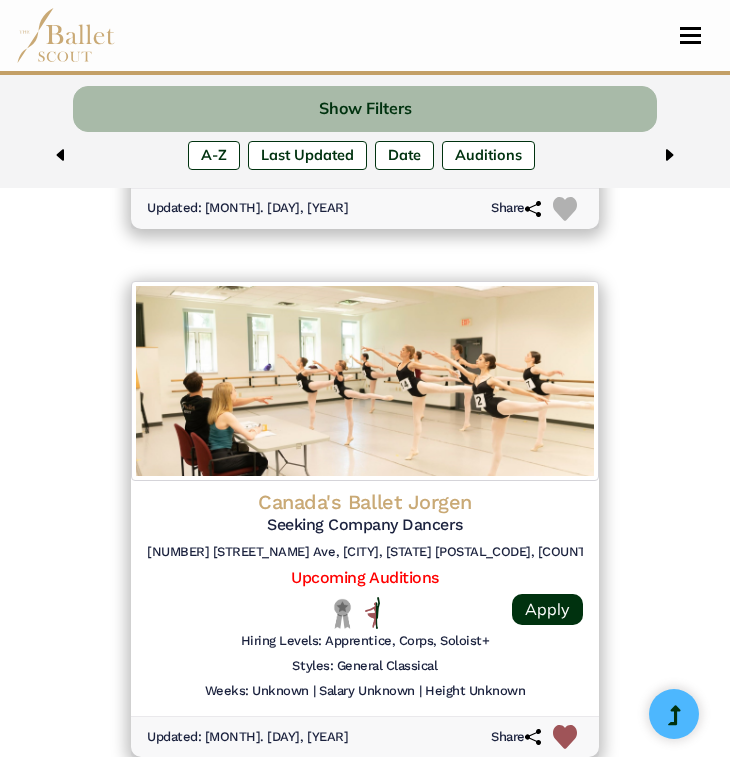 click at bounding box center (365, 381) 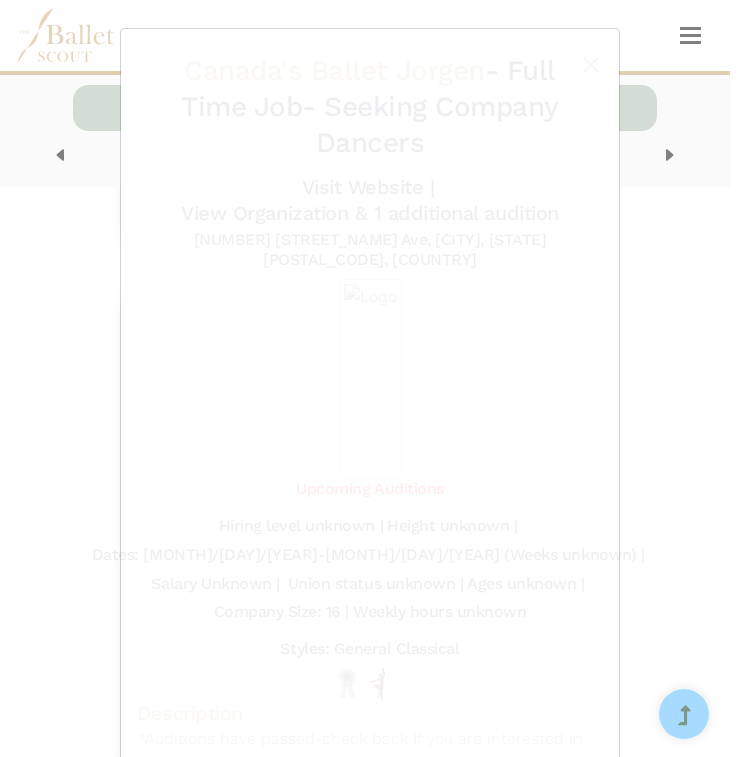 scroll, scrollTop: 4856, scrollLeft: 0, axis: vertical 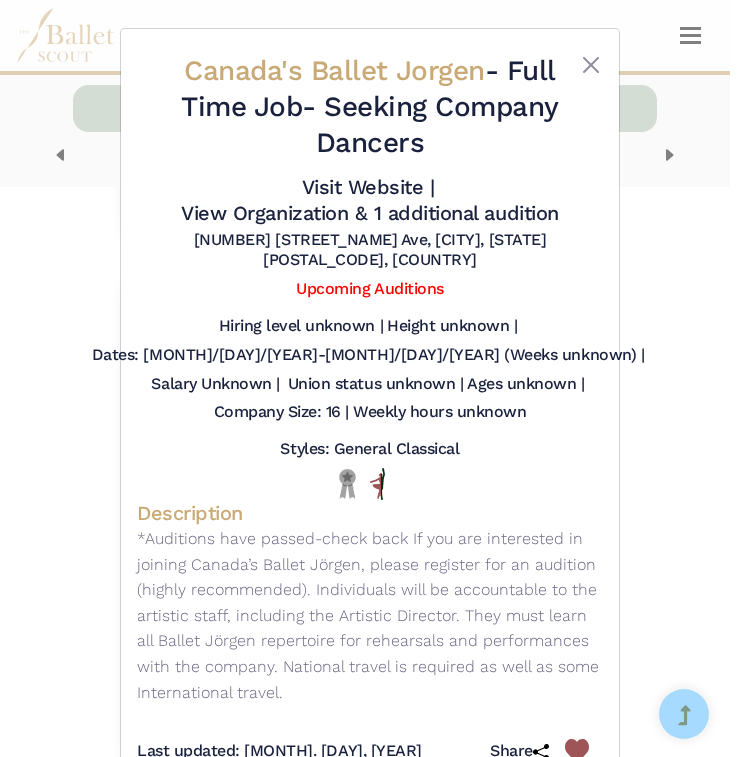click on "Canada's Ballet Jorgen
-
Full Time Job
- Seeking Company Dancers
Visit Website |
View Organization
& 1 additional audition" at bounding box center (370, 378) 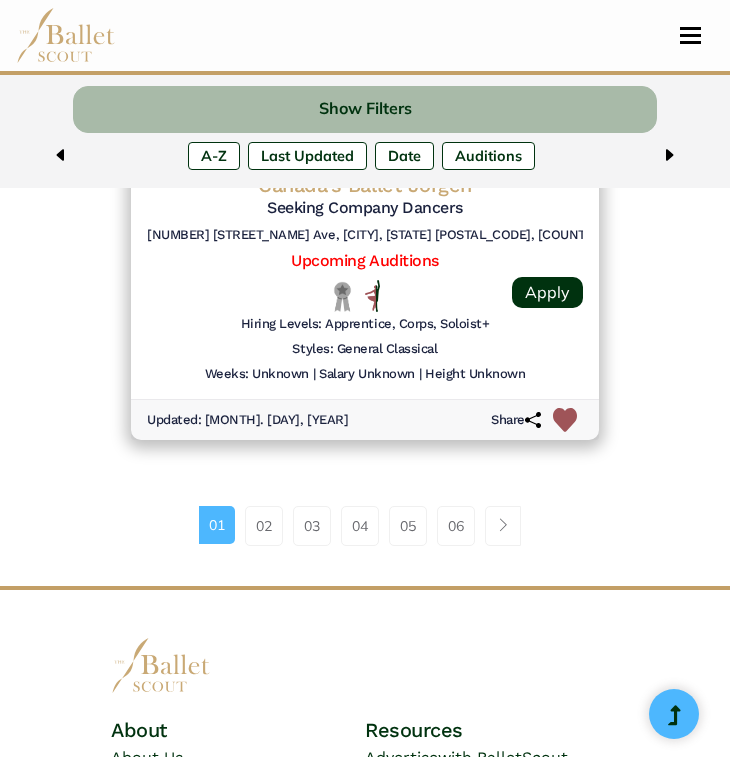 scroll, scrollTop: 5200, scrollLeft: 0, axis: vertical 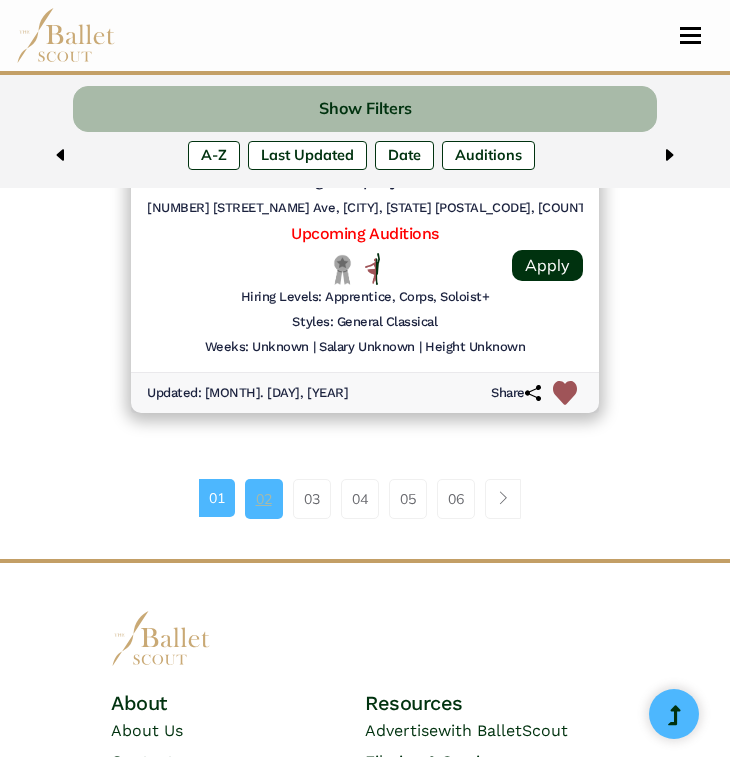 click on "02" at bounding box center [264, 499] 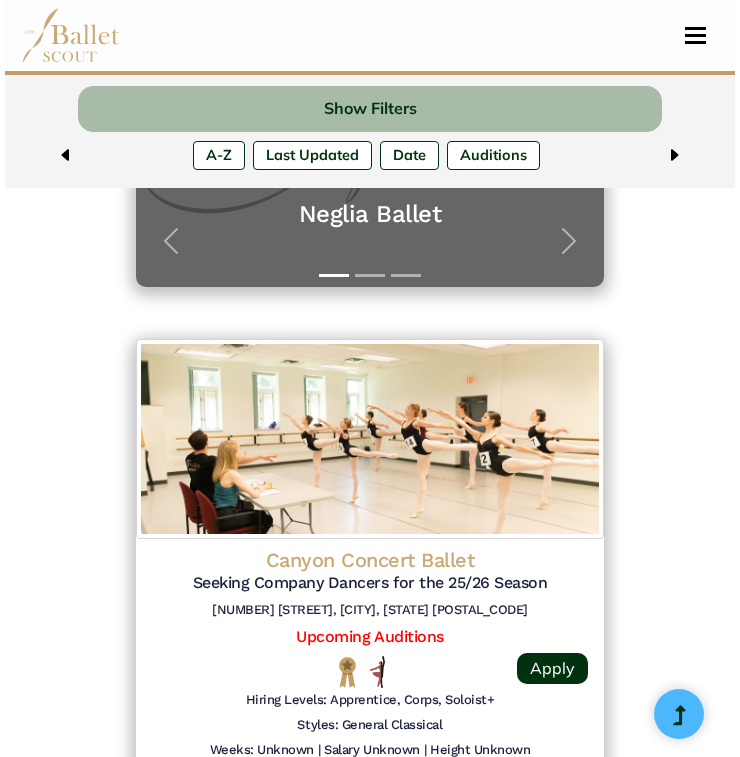 scroll, scrollTop: 559, scrollLeft: 0, axis: vertical 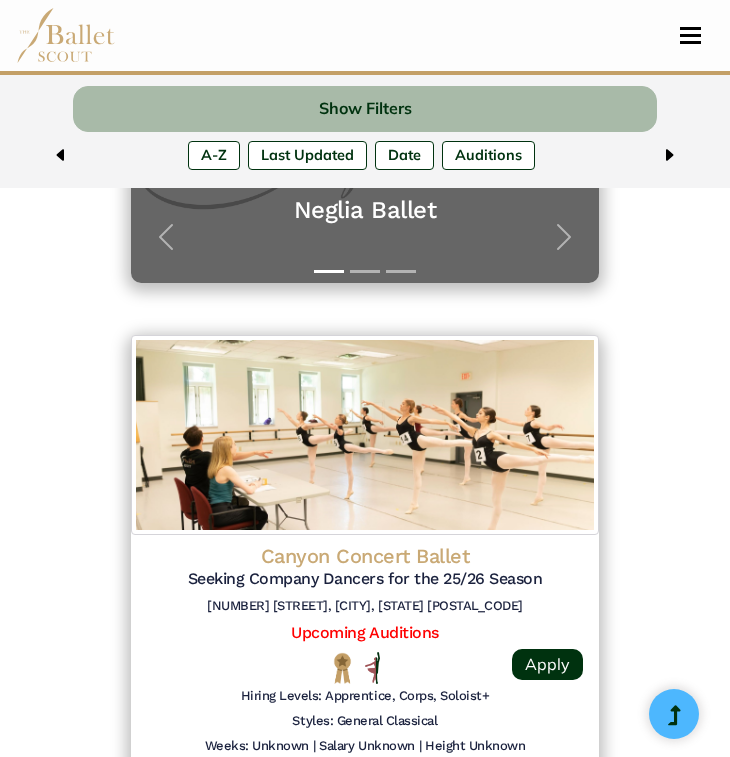 click at bounding box center [365, 435] 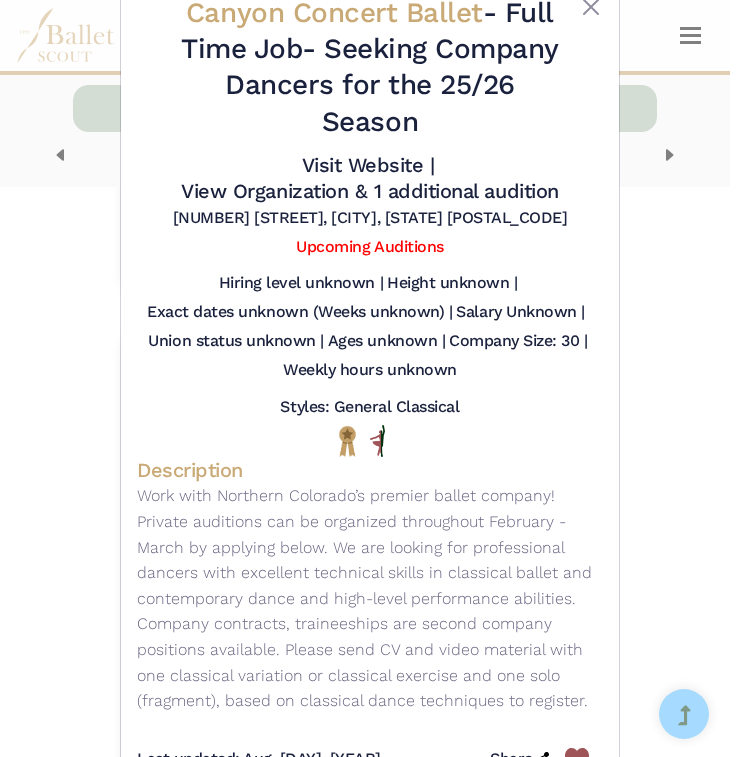 scroll, scrollTop: 126, scrollLeft: 0, axis: vertical 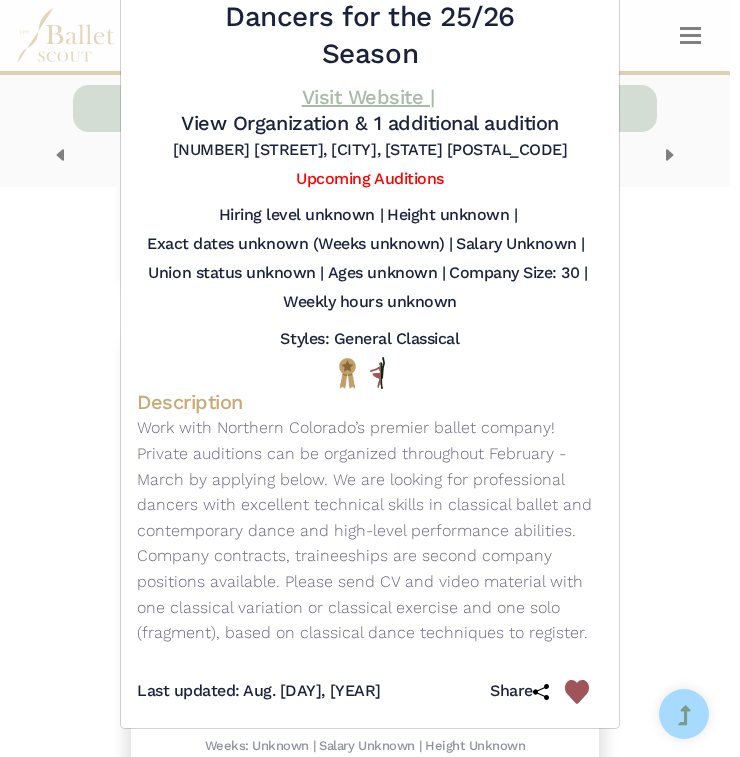 click on "Visit Website |" at bounding box center (368, 97) 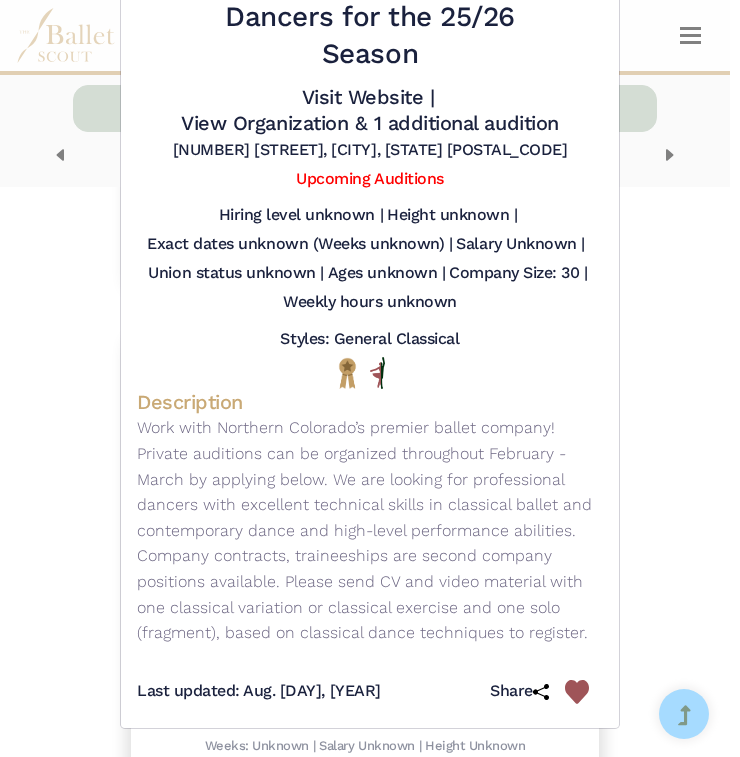 click on "Canyon Concert Ballet
-
Full Time Job
- Seeking Company Dancers for the 25/26 Season
Visit Website |
View Organization
& 1 additional audition" at bounding box center (370, 378) 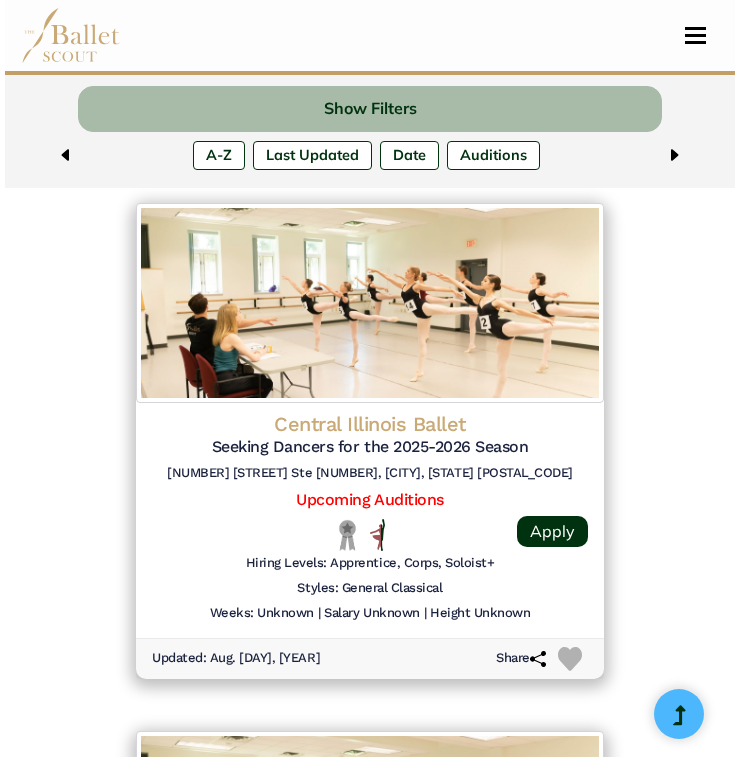 scroll, scrollTop: 1237, scrollLeft: 0, axis: vertical 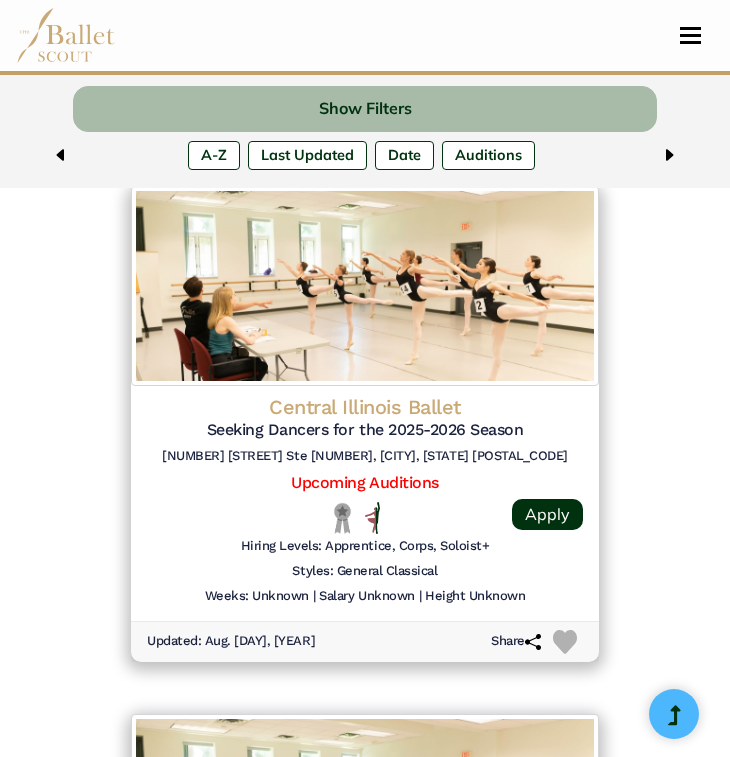 click at bounding box center [365, 286] 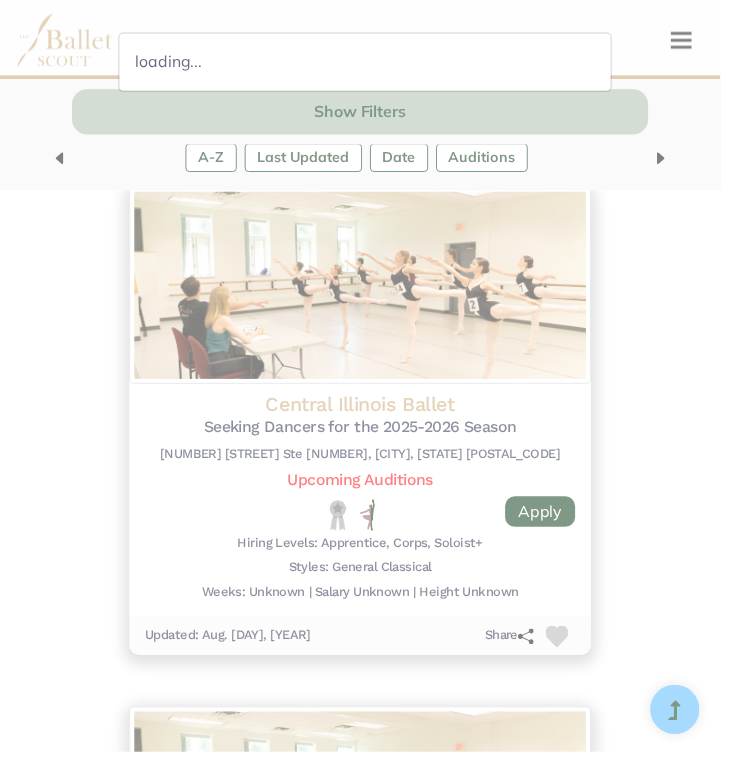 scroll, scrollTop: 0, scrollLeft: 0, axis: both 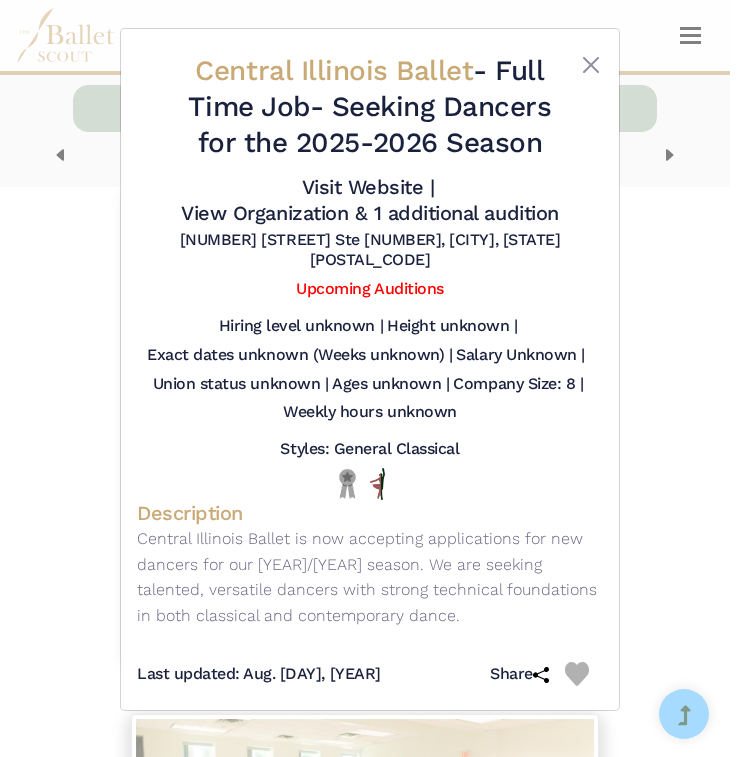 click on "Central Illinois Ballet
-
Full Time Job
- Seeking Dancers for the 2025-2026 Season
Visit Website |
View Organization
& 1 additional audition" at bounding box center [370, 378] 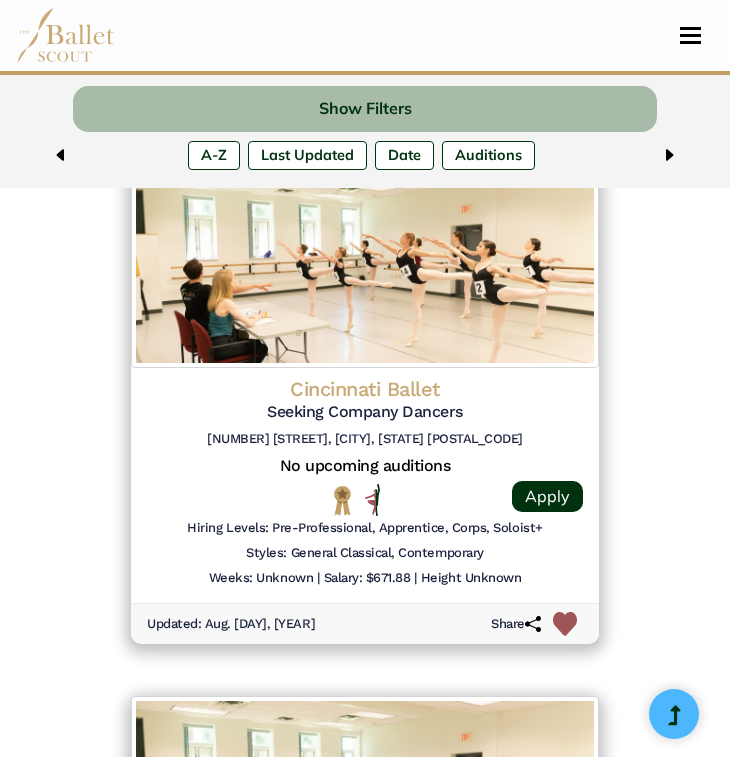 scroll, scrollTop: 1787, scrollLeft: 0, axis: vertical 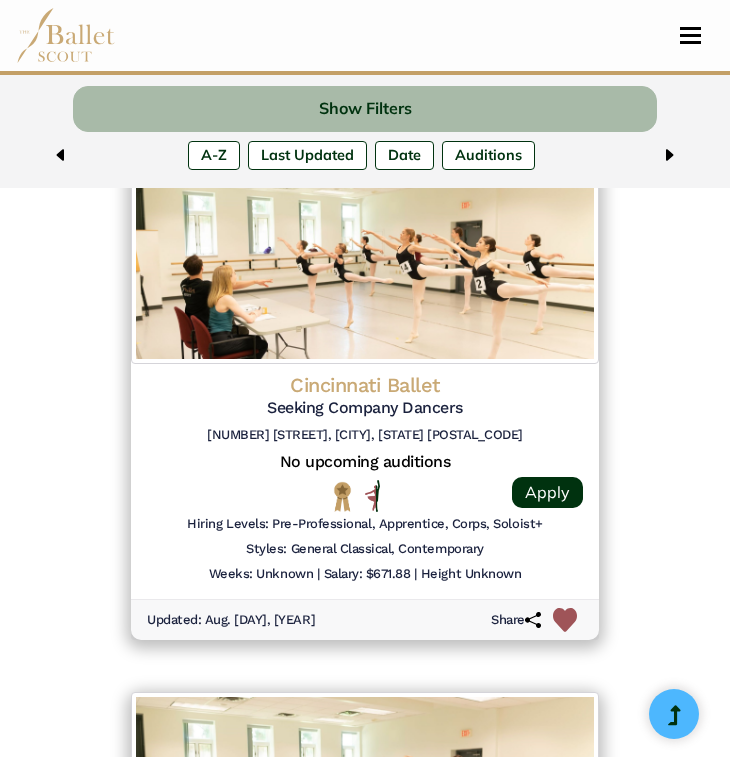 click on "Cincinnati Ballet" at bounding box center (365, -672) 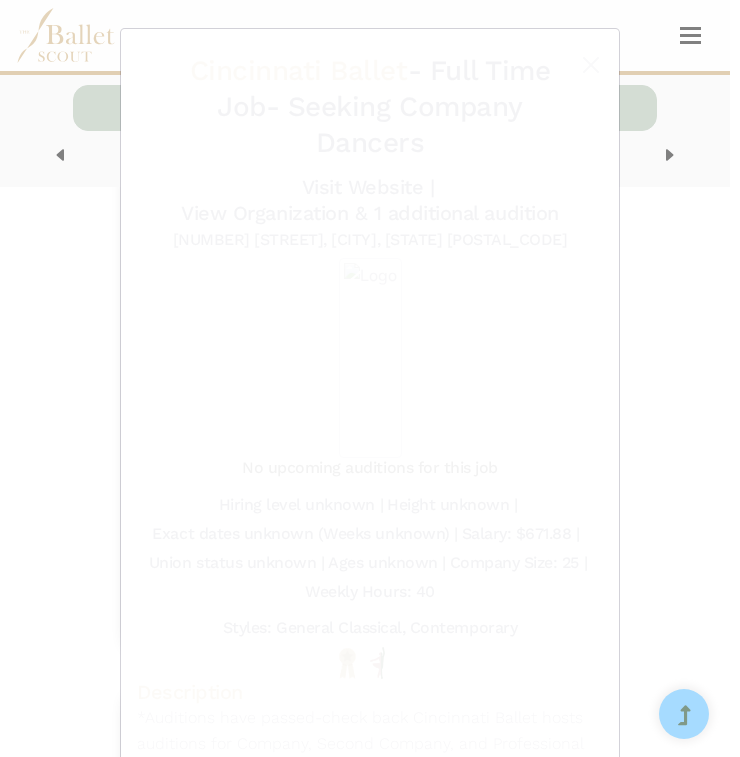 scroll, scrollTop: 1787, scrollLeft: 0, axis: vertical 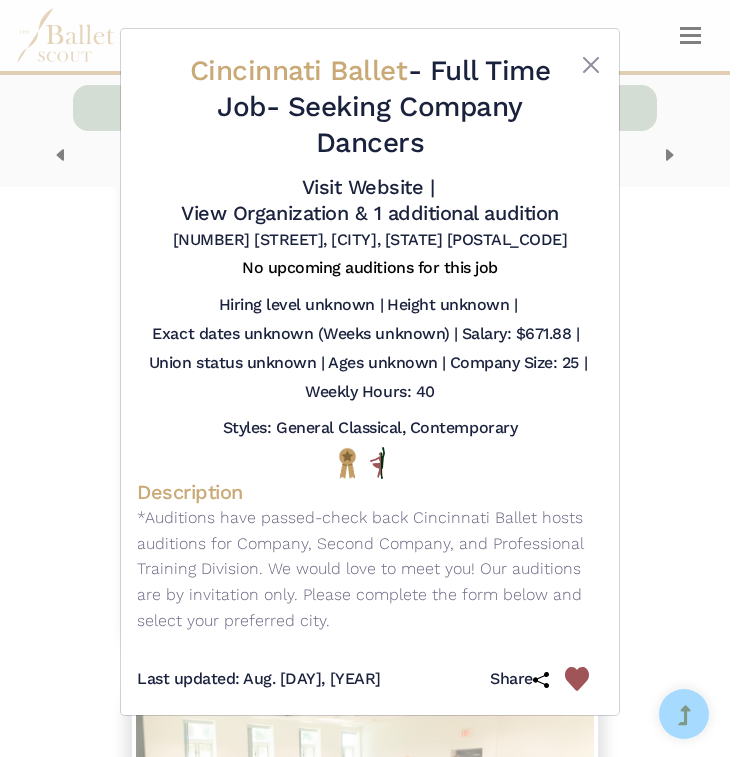 click on "Cincinnati Ballet
-
Full Time Job
- Seeking Company Dancers
Visit Website |
View Organization
& 1 additional audition
1555 Central Pkwy, Cincinnati, OH 45214" at bounding box center (370, 378) 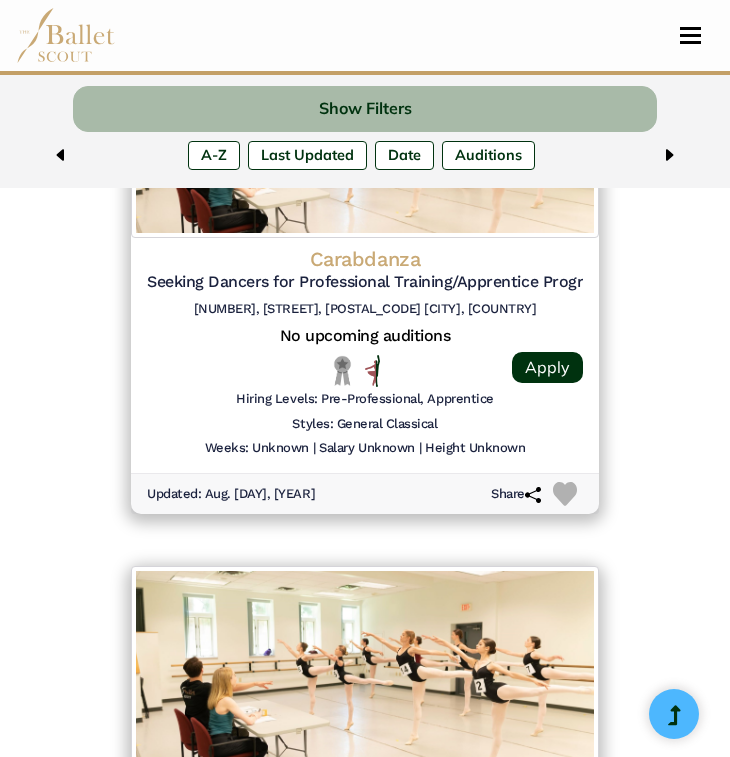scroll, scrollTop: 2377, scrollLeft: 0, axis: vertical 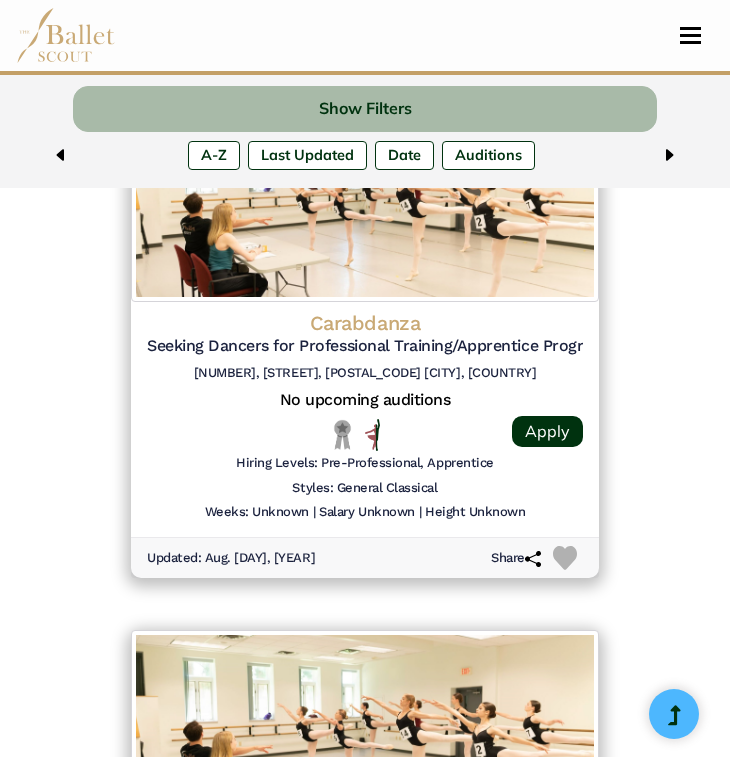 click on "Seeking Dancers for Professional Training/Apprentice Program" at bounding box center [365, -1239] 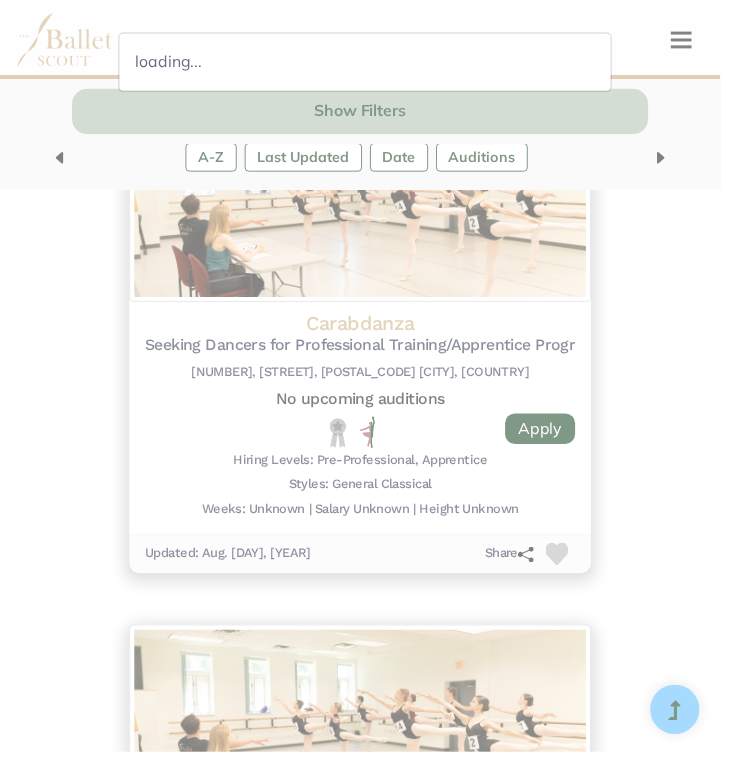 scroll, scrollTop: 2377, scrollLeft: 0, axis: vertical 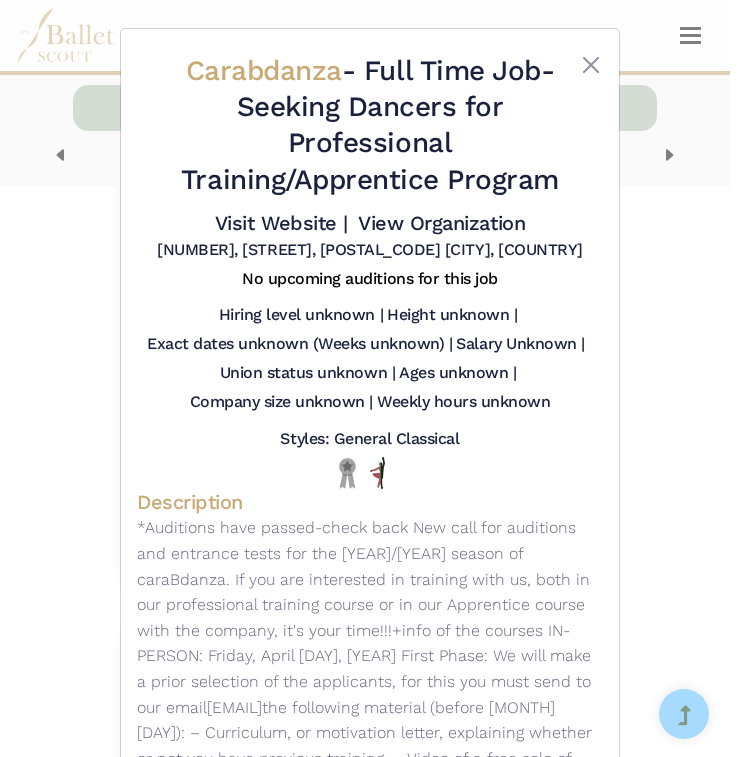 click on "Carabdanza
-
Full Time Job
- Seeking Dancers for Professional Training/Apprentice Program
Visit Website |
View Organization
74, Isla de Java St, 28034 Madrid, Spain" at bounding box center (370, 378) 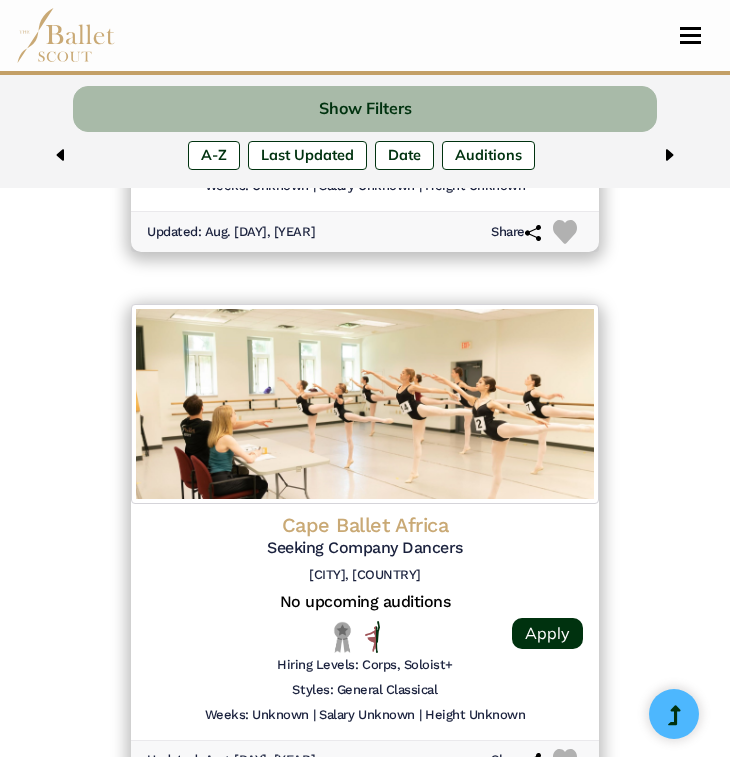 scroll, scrollTop: 2760, scrollLeft: 0, axis: vertical 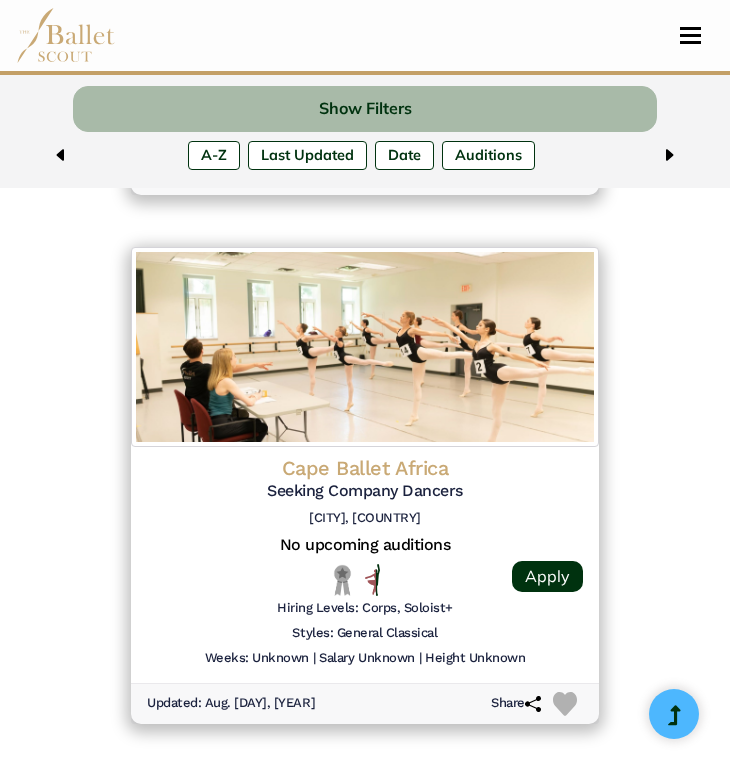 click on "Cape Ballet Africa" at bounding box center (365, -1645) 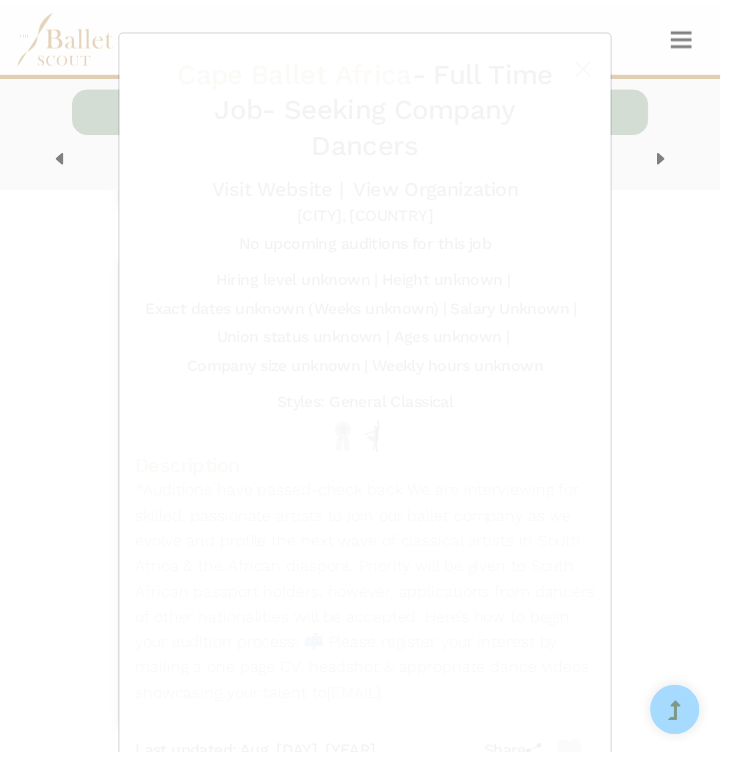 scroll, scrollTop: 2760, scrollLeft: 0, axis: vertical 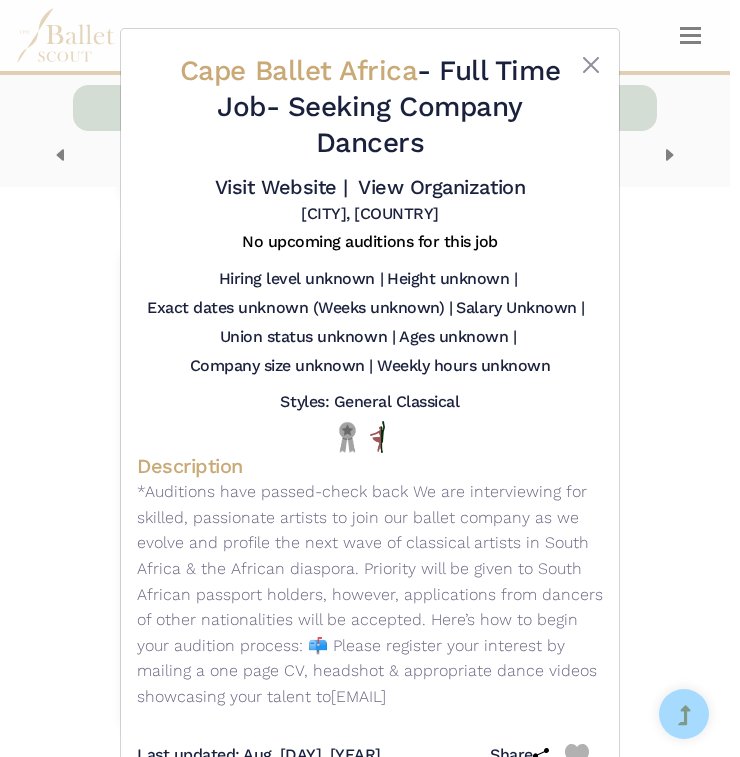 click on "Cape Ballet Africa
-
Full Time Job
- Seeking Company Dancers
Visit Website |
View Organization
Cape Town, South Africa" at bounding box center (370, 378) 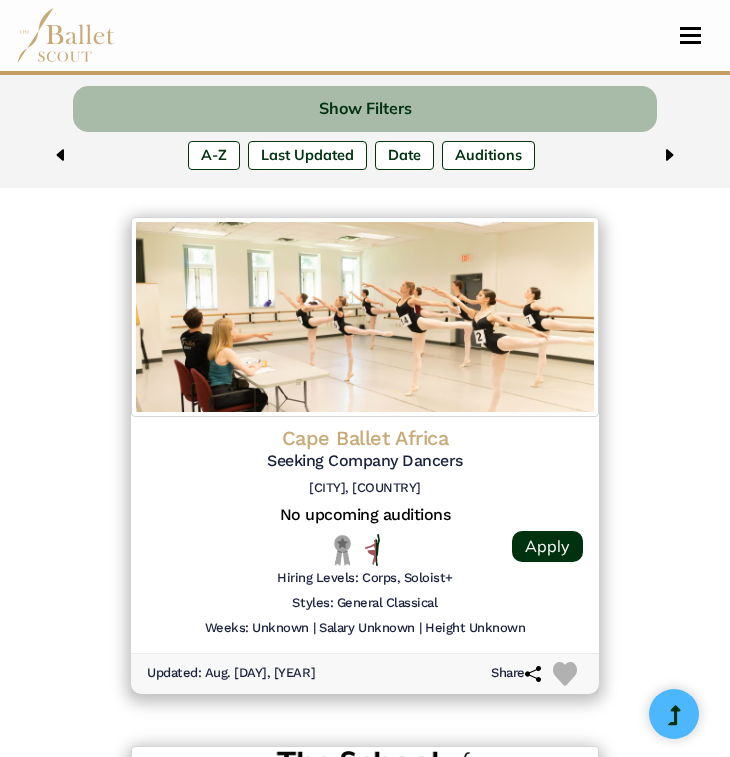 scroll, scrollTop: 3278, scrollLeft: 0, axis: vertical 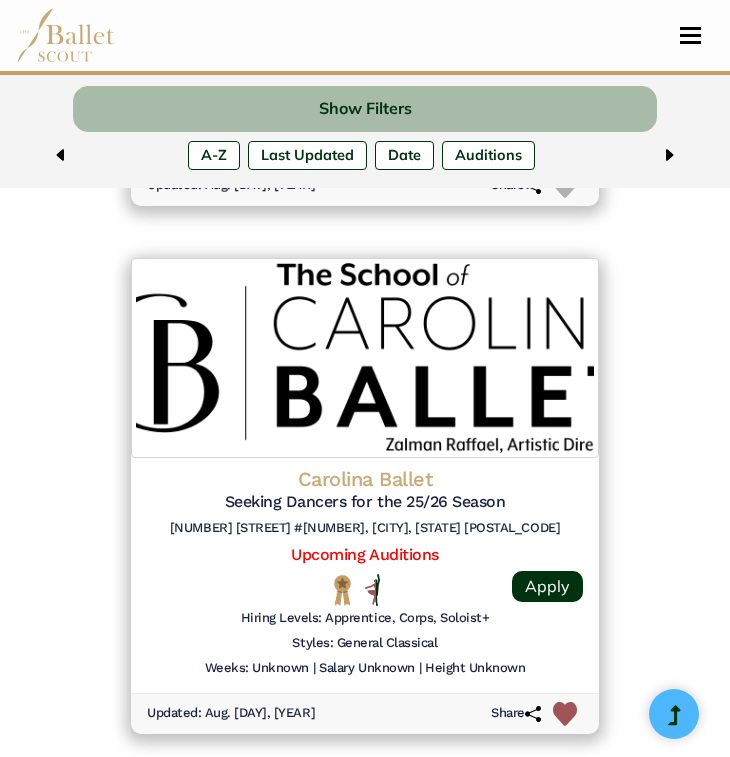 click on "Carolina Ballet" at bounding box center (365, -2163) 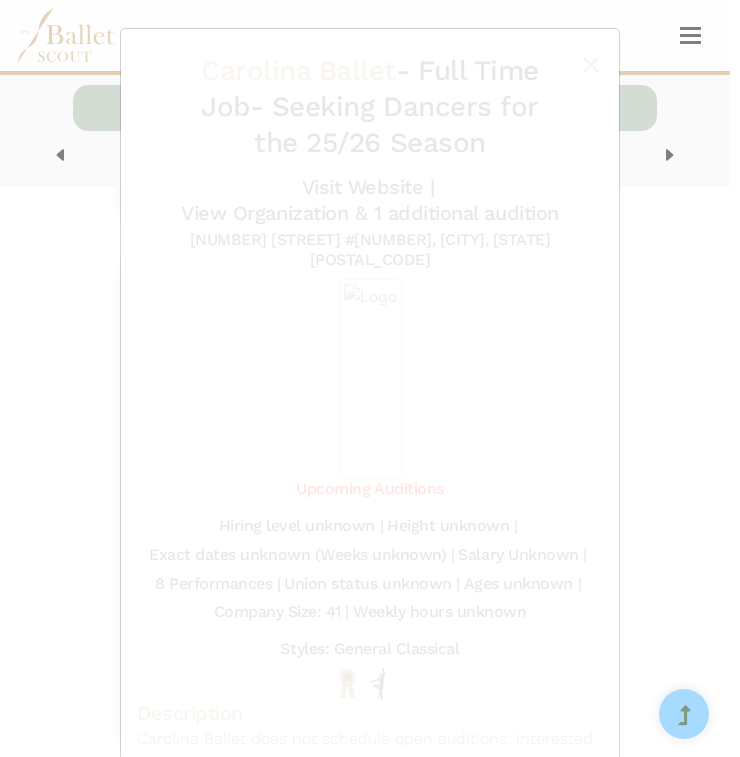 scroll, scrollTop: 3278, scrollLeft: 0, axis: vertical 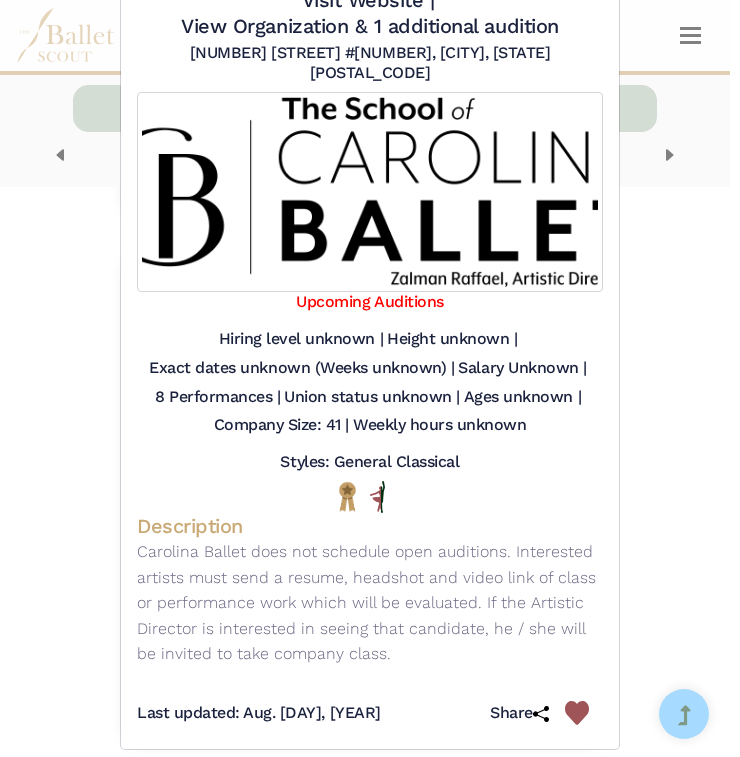 click on "Carolina Ballet
-
Full Time Job
- Seeking Dancers for the 25/26 Season
Visit Website |
View Organization
& 1 additional audition" at bounding box center (370, 378) 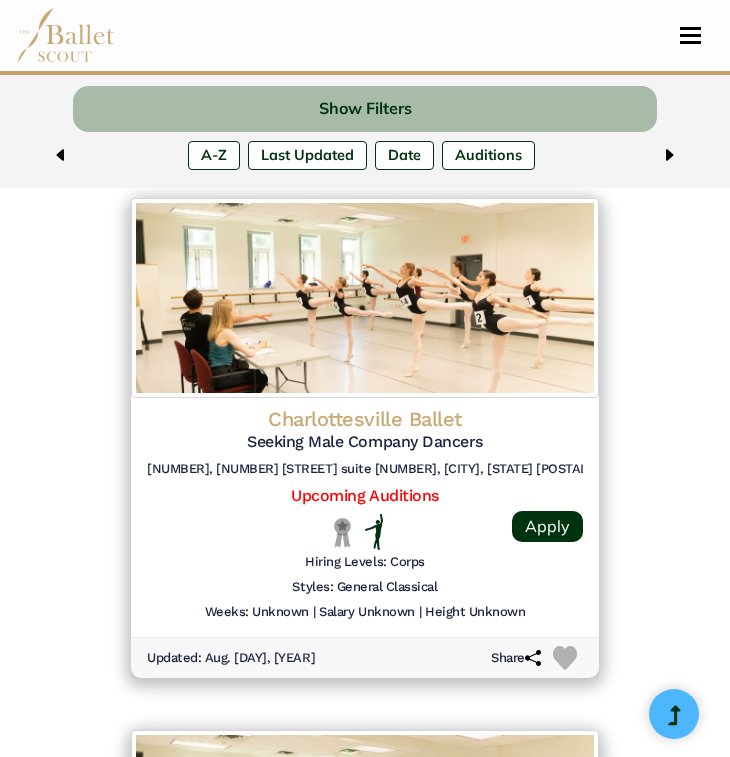 scroll, scrollTop: 3876, scrollLeft: 0, axis: vertical 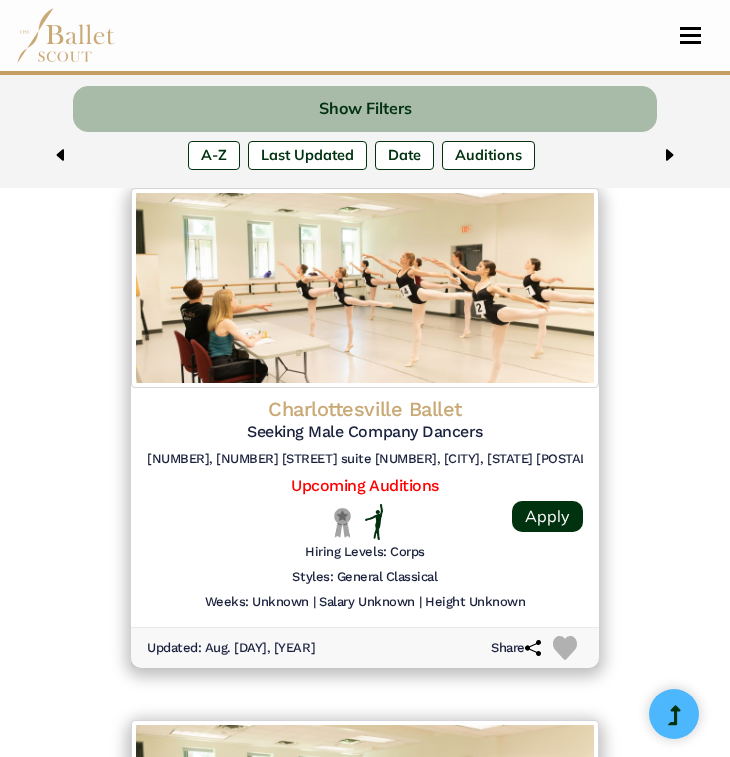 click on "Seeking Male Company Dancers" at bounding box center (365, -2738) 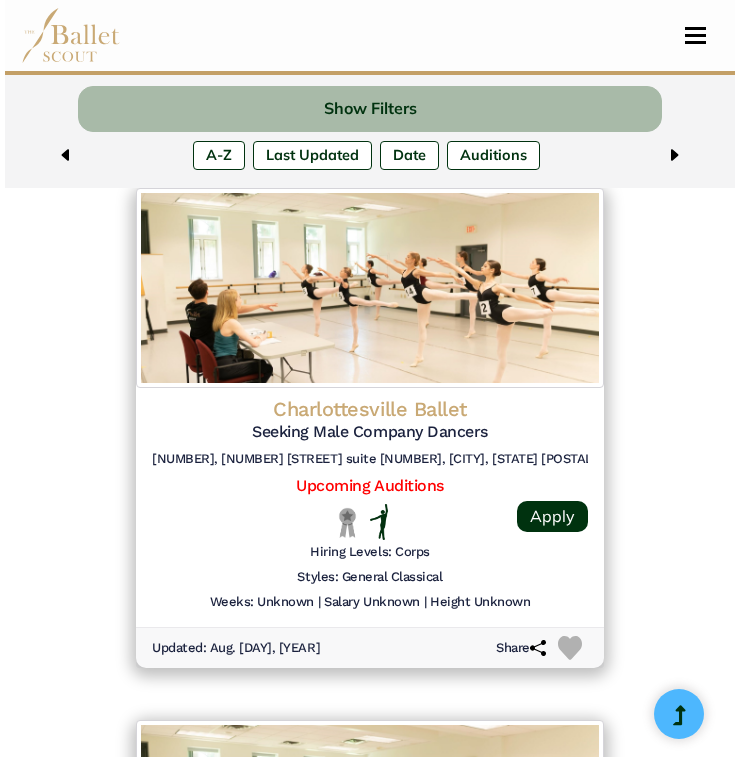scroll, scrollTop: 3868, scrollLeft: 0, axis: vertical 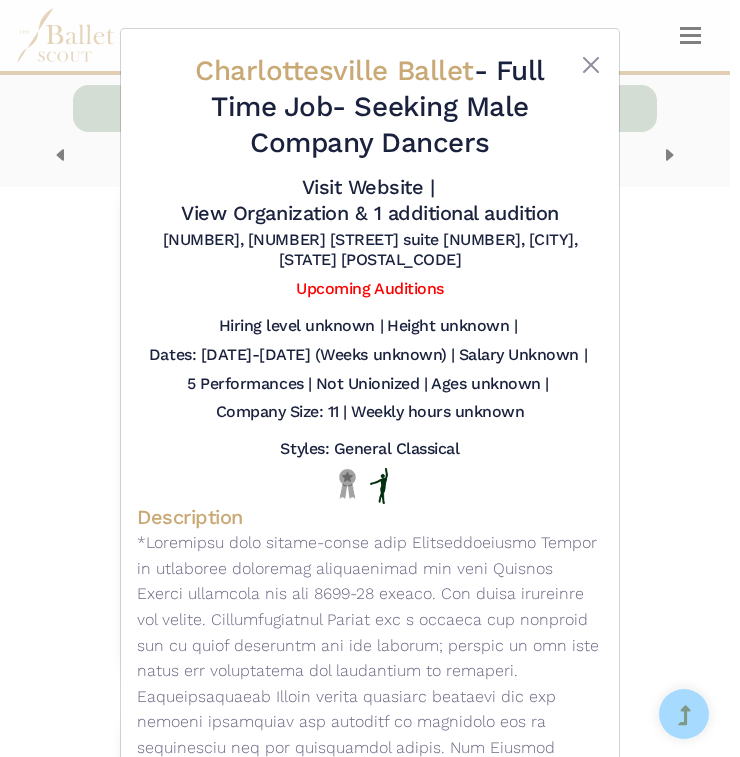 click on "Charlottesville Ballet
-
Full Time Job
- Seeking Male Company Dancers
Visit Website |
View Organization
& 1 additional audition" at bounding box center [370, 378] 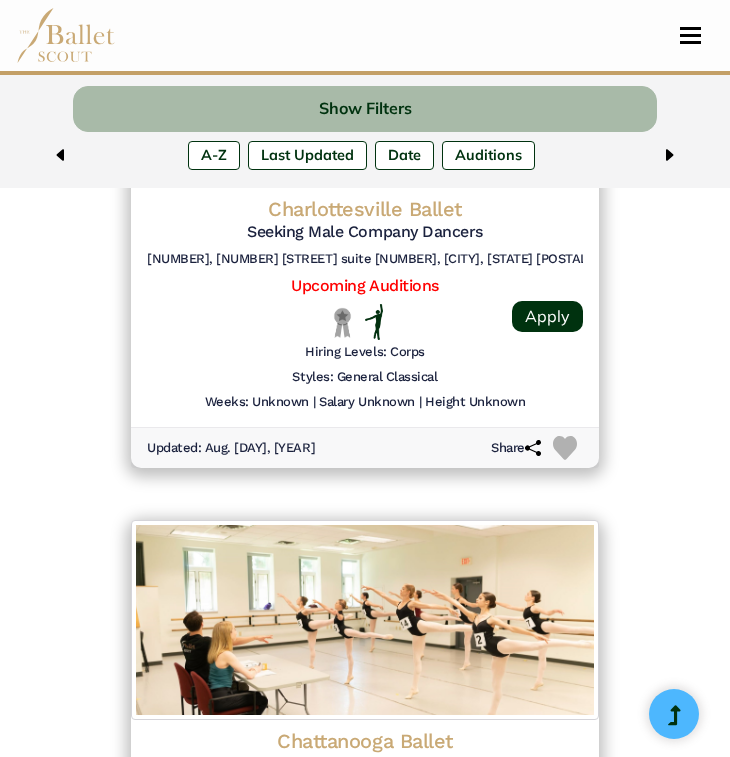scroll, scrollTop: 4370, scrollLeft: 0, axis: vertical 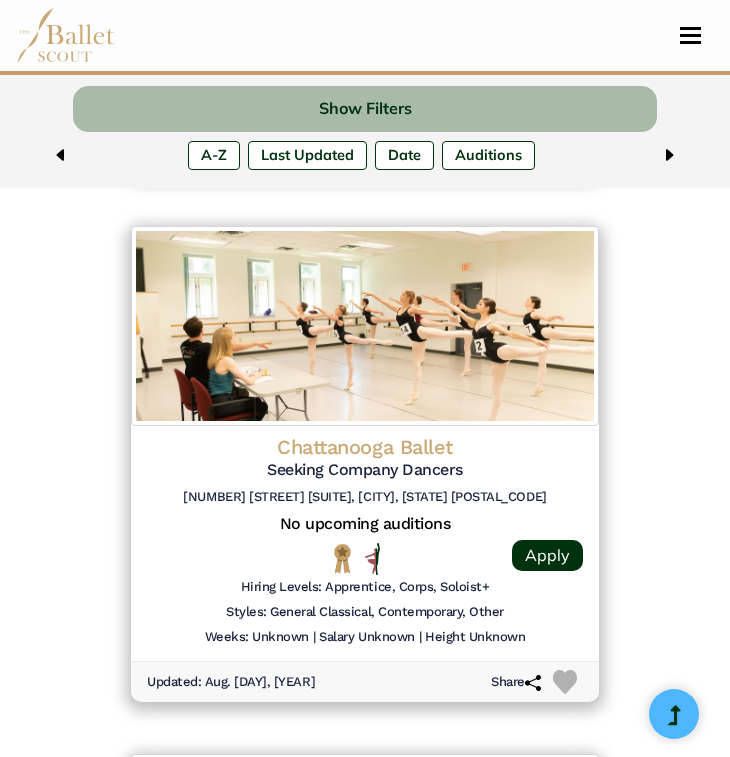 click at bounding box center (365, 326) 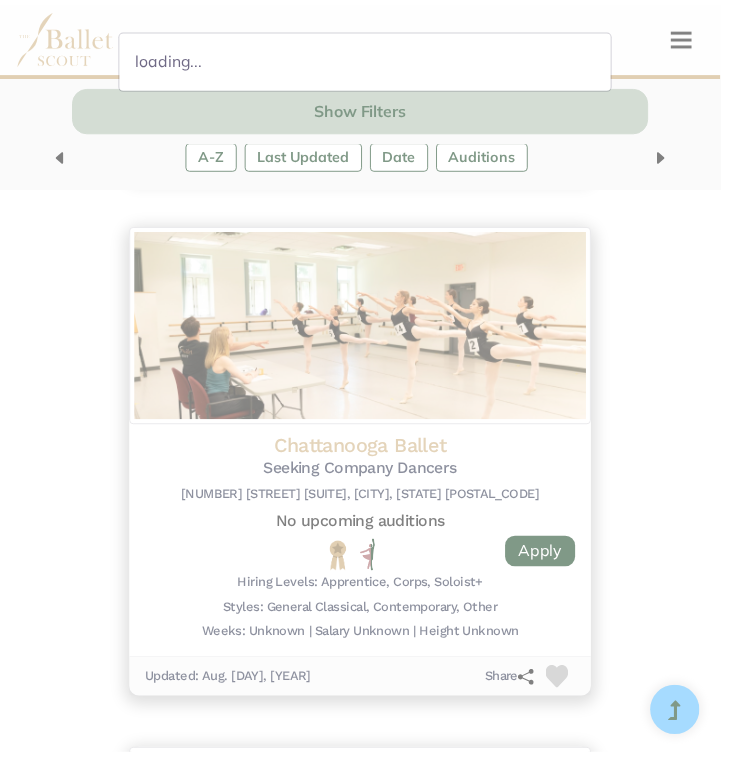 scroll, scrollTop: 4370, scrollLeft: 0, axis: vertical 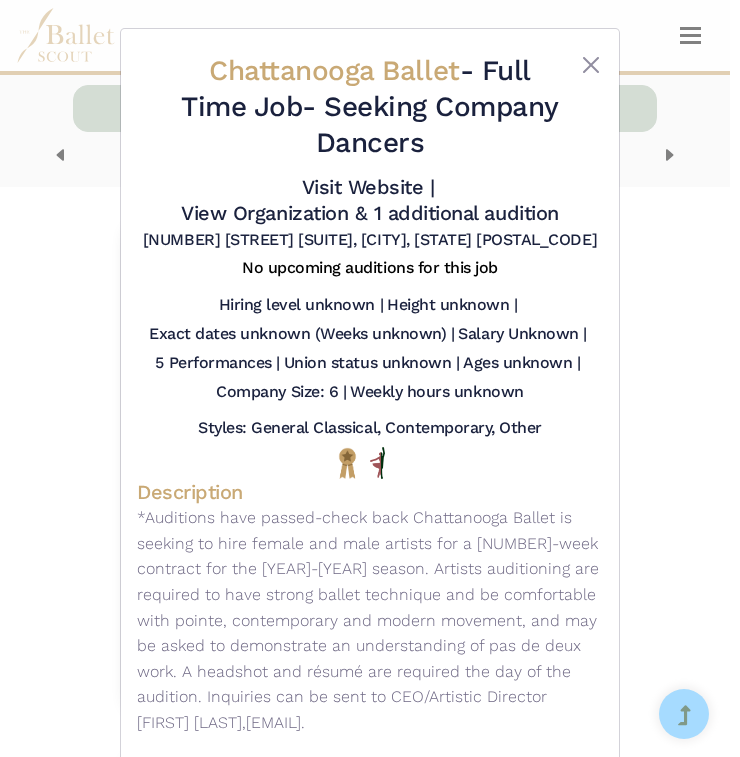 click on "Chattanooga Ballet
-
Full Time Job
- Seeking Company Dancers
Visit Website |
View Organization
& 1 additional audition" at bounding box center (370, 378) 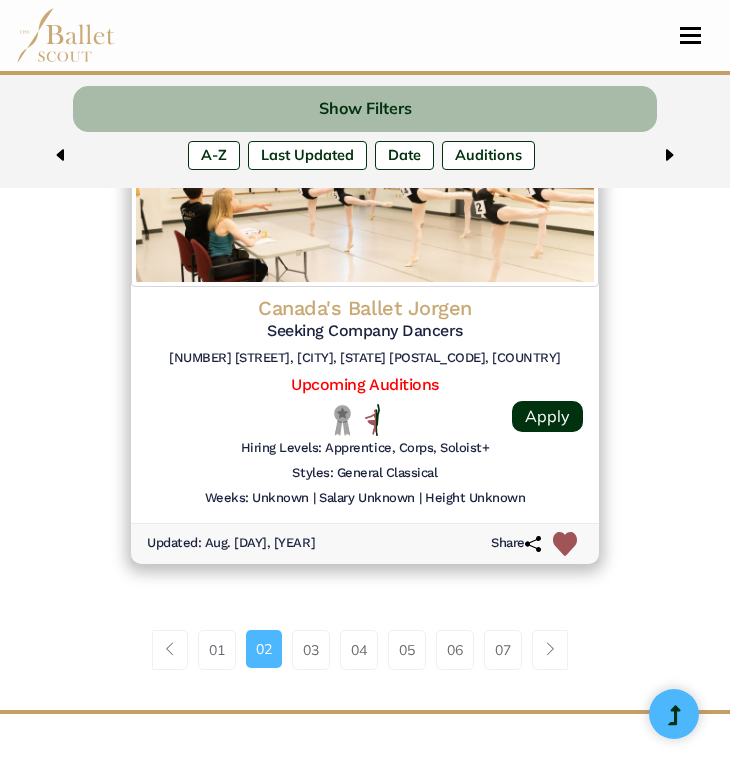 click on "Canada's Ballet Jorgen
Seeking Company Dancers
160 Kendal Ave, Toronto, ON M5R 1M3, Canada" at bounding box center [365, 335] 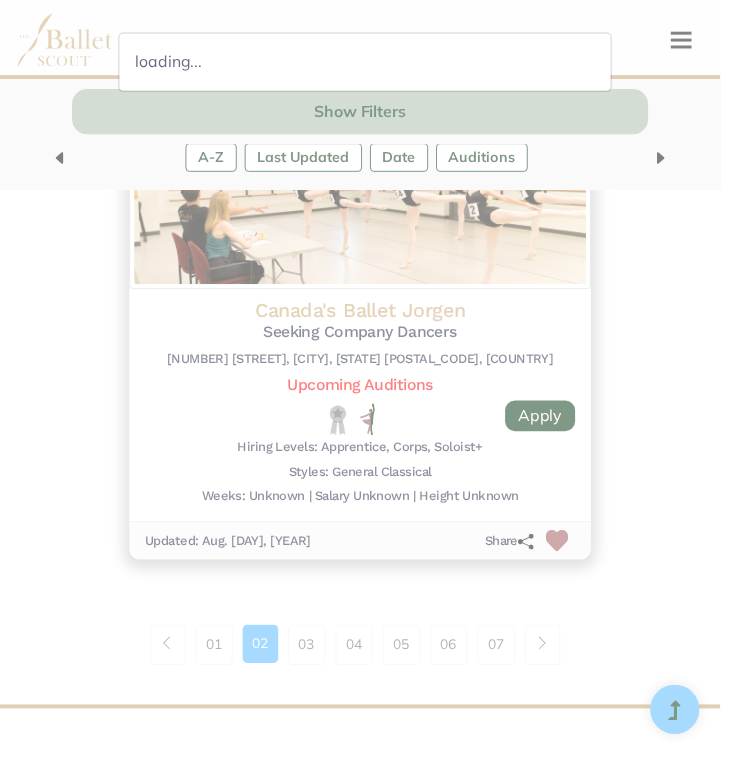 scroll, scrollTop: 5037, scrollLeft: 0, axis: vertical 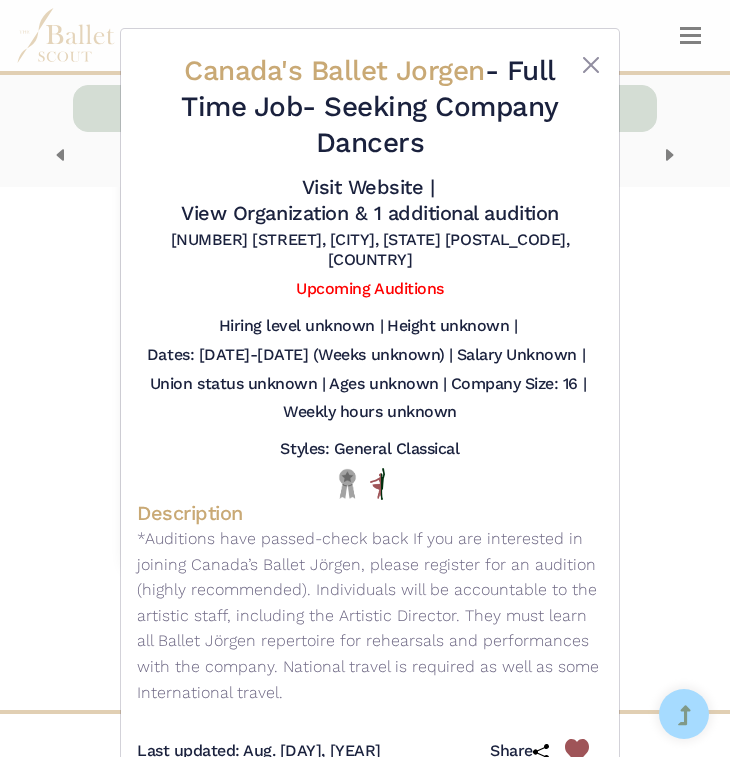 click on "Canada's Ballet Jorgen
-
Full Time Job
- Seeking Company Dancers
Visit Website |
View Organization
& 1 additional audition" at bounding box center (370, 378) 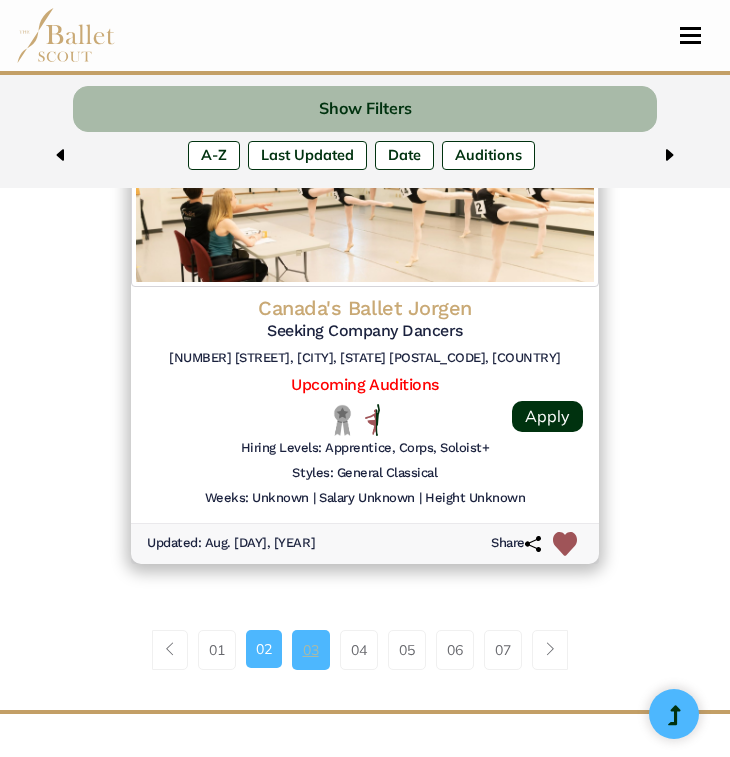 click on "03" at bounding box center [311, 650] 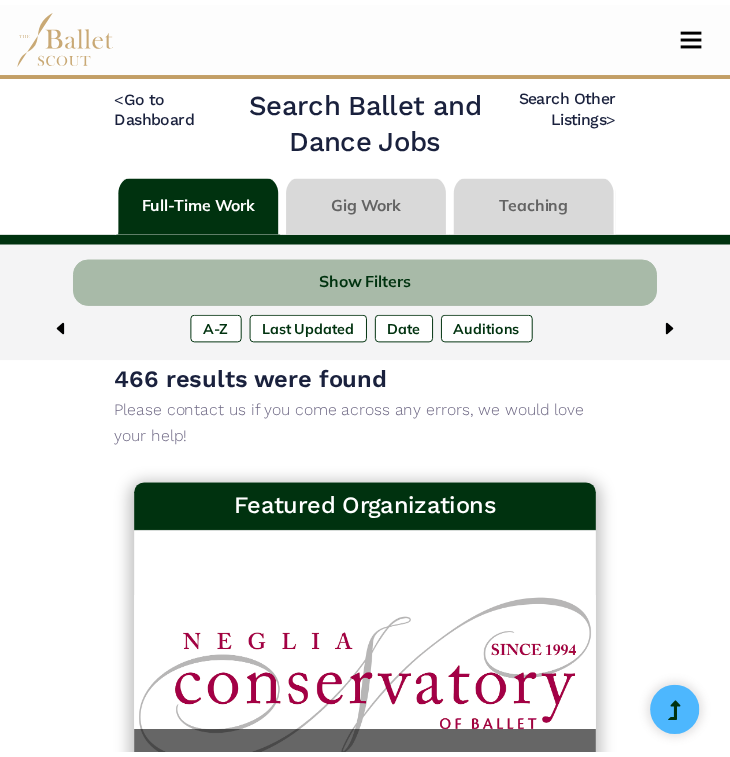 scroll, scrollTop: 0, scrollLeft: 0, axis: both 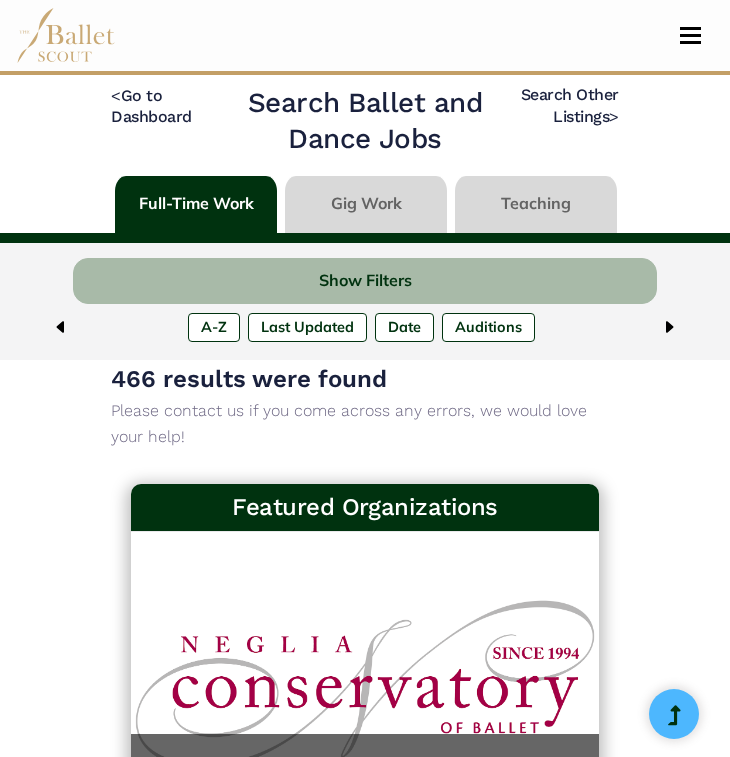 click on "466  results were found
Please contact us if you come across any errors, we would love your help!
A - Z
Last Updated
Date" at bounding box center (365, 3313) 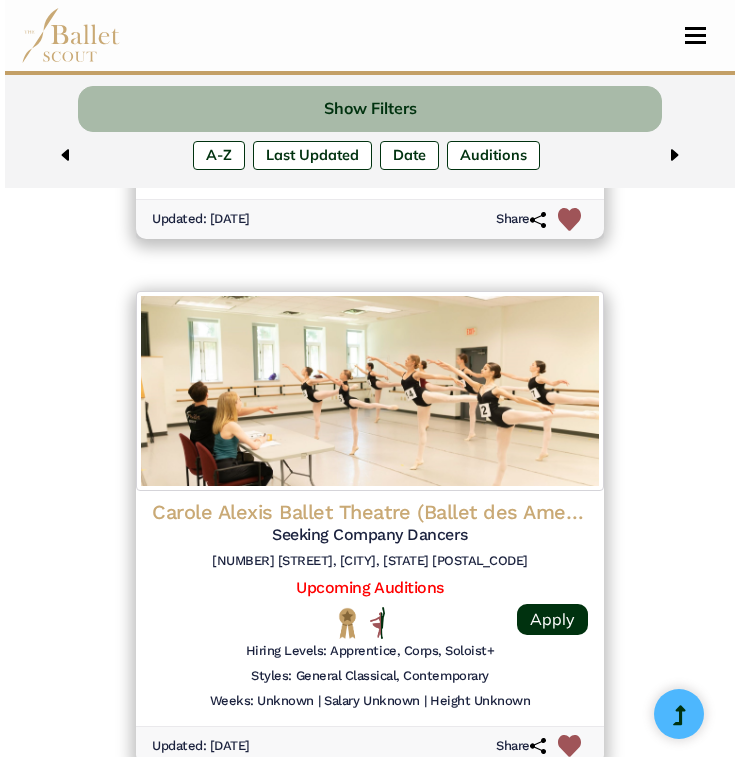 scroll, scrollTop: 2195, scrollLeft: 0, axis: vertical 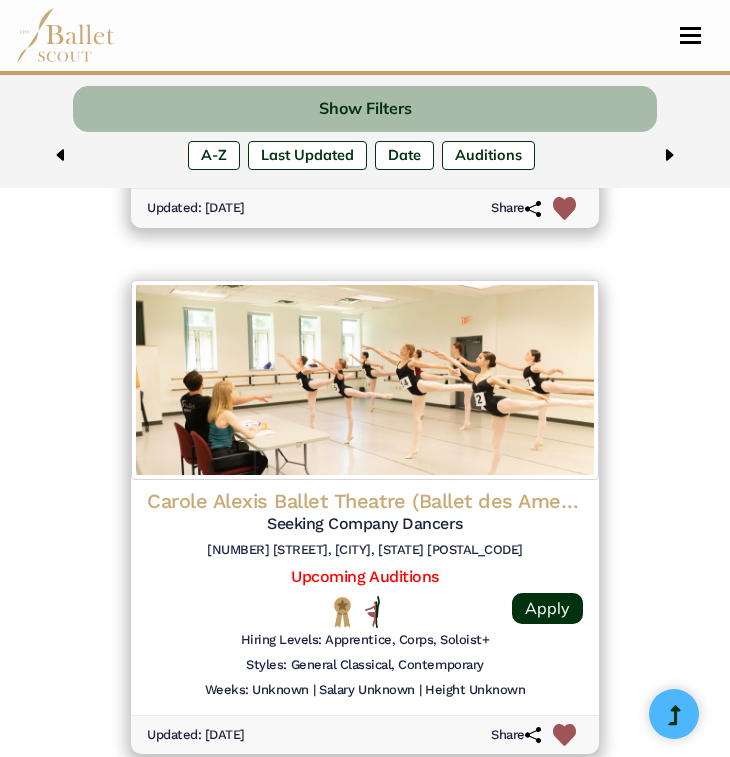 click on "Carole Alexis Ballet Theatre (Ballet des Ameriques)" at bounding box center [365, -1080] 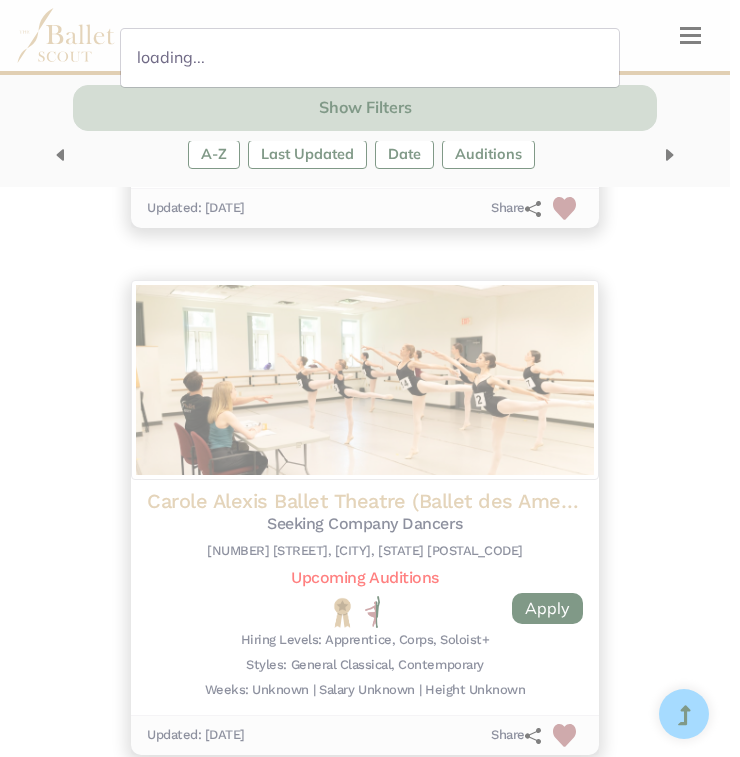 scroll, scrollTop: 2198, scrollLeft: 0, axis: vertical 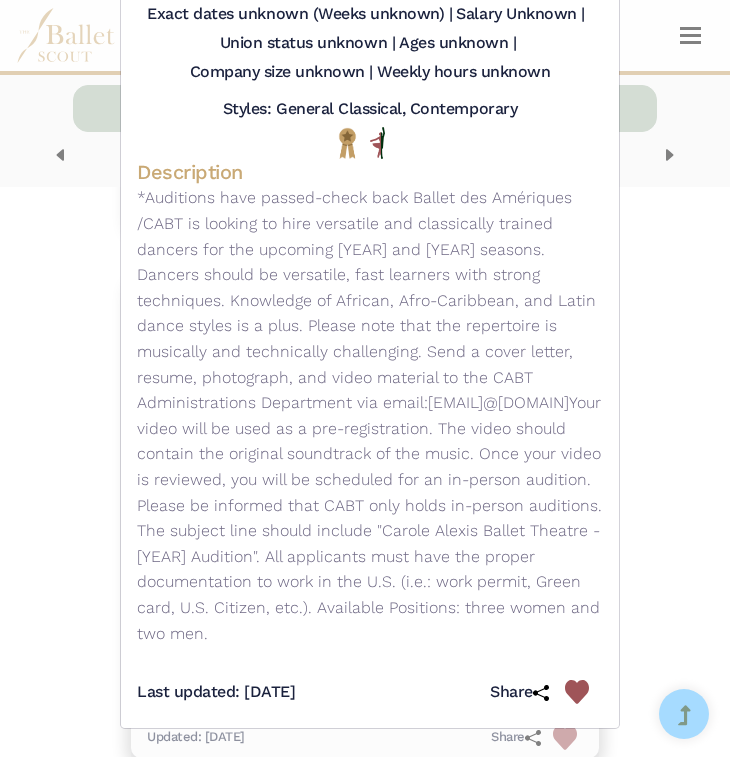 click on "Carole Alexis Ballet Theatre (Ballet des Ameriques)
-
Full Time Job
- Seeking Company Dancers
Visit Website |
View Organization
& 2 additional auditions" at bounding box center [370, 378] 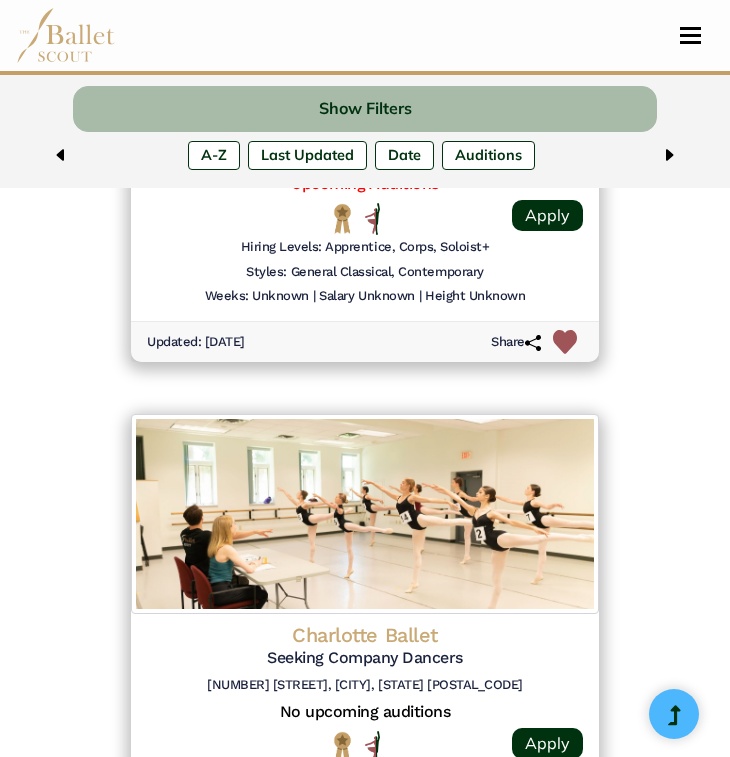 scroll, scrollTop: 2844, scrollLeft: 0, axis: vertical 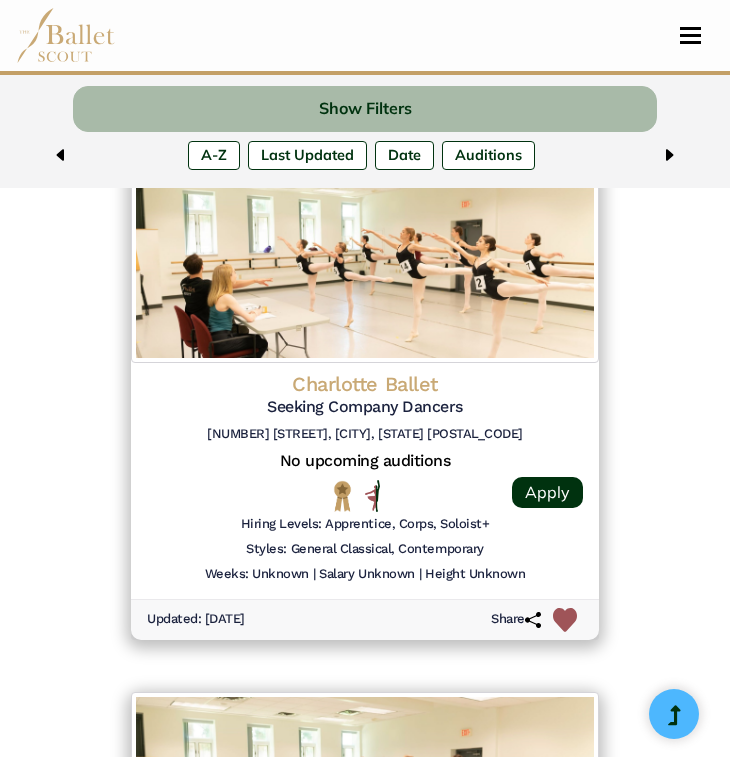 click on "Seeking Company Dancers" at bounding box center (365, -1706) 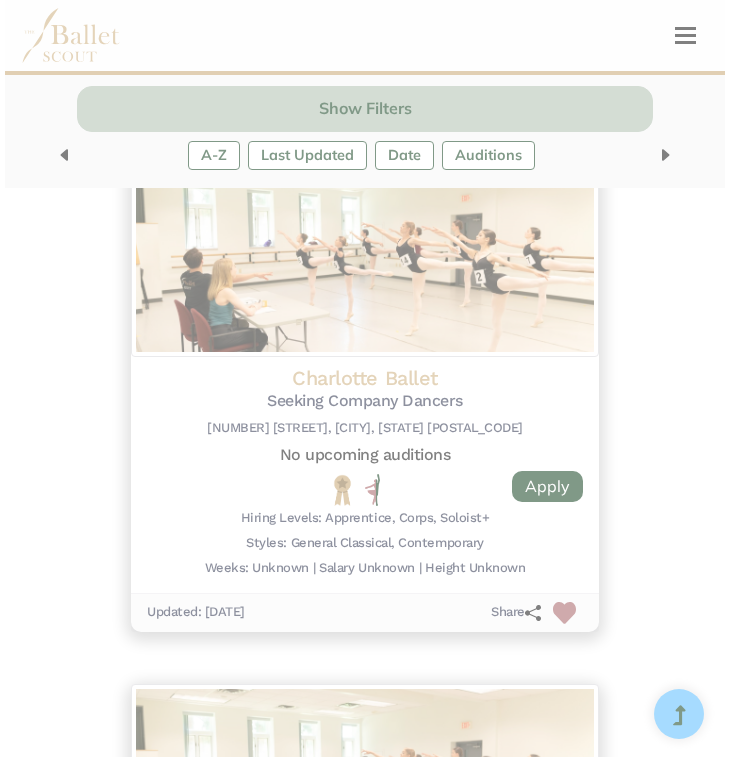 scroll, scrollTop: 2839, scrollLeft: 0, axis: vertical 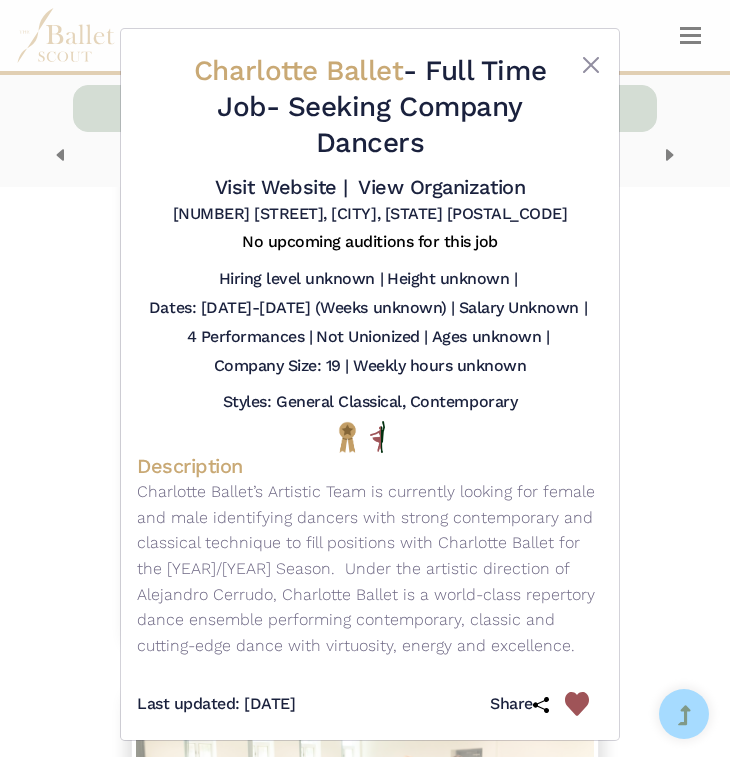 click on "Charlotte Ballet
-
Full Time Job
- Seeking Company Dancers
Visit Website |
View Organization
[NUMBER] [STREET_NAME] St, [CITY], [STATE] [POSTAL_CODE]" at bounding box center (370, 378) 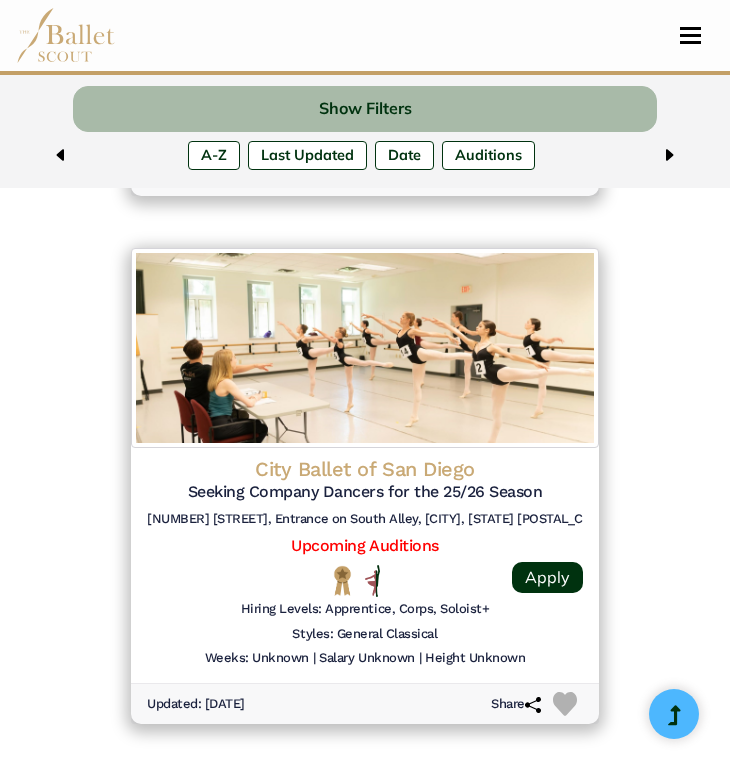 scroll, scrollTop: 4348, scrollLeft: 0, axis: vertical 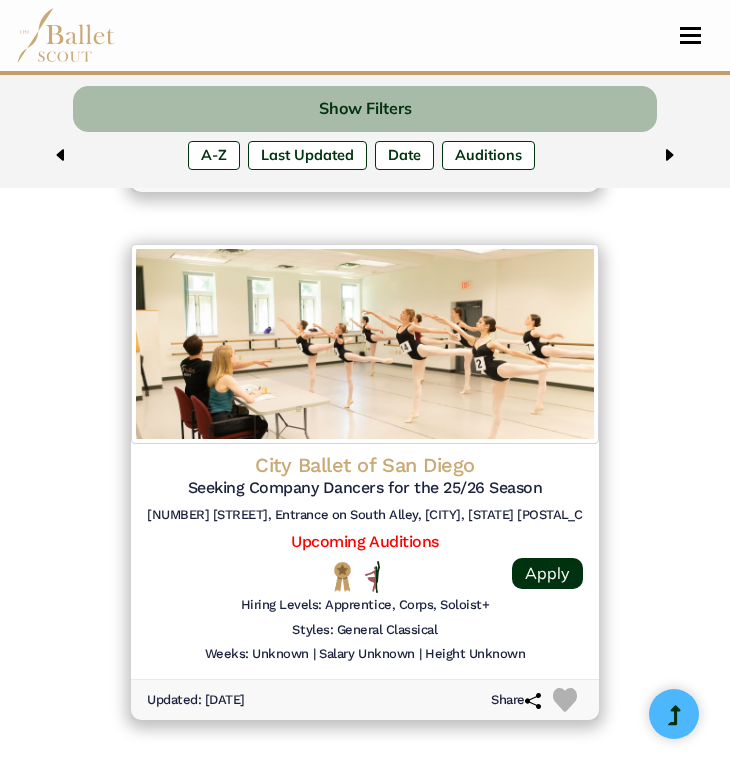 click on "City Ballet of San Diego" at bounding box center (365, -3233) 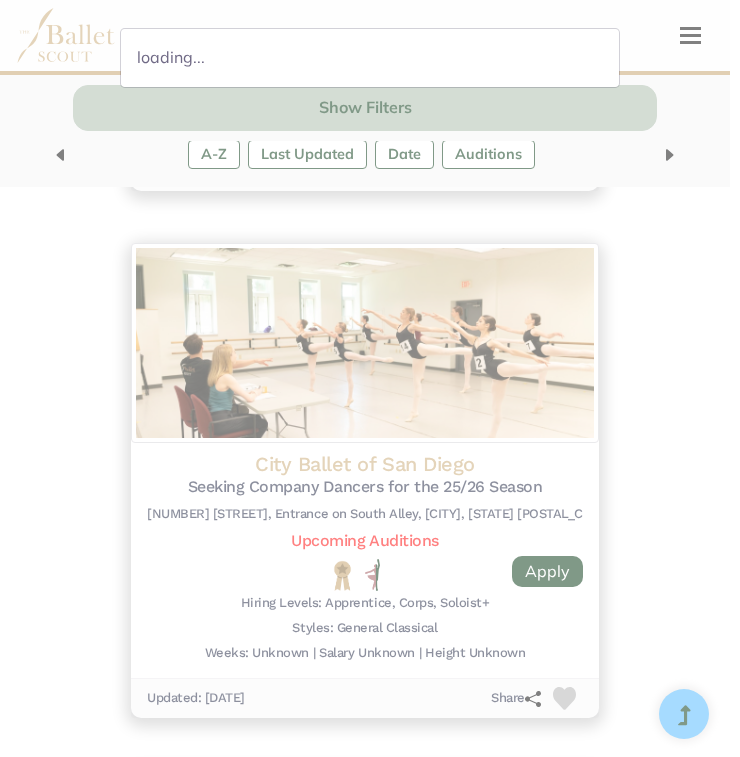 scroll, scrollTop: 4348, scrollLeft: 0, axis: vertical 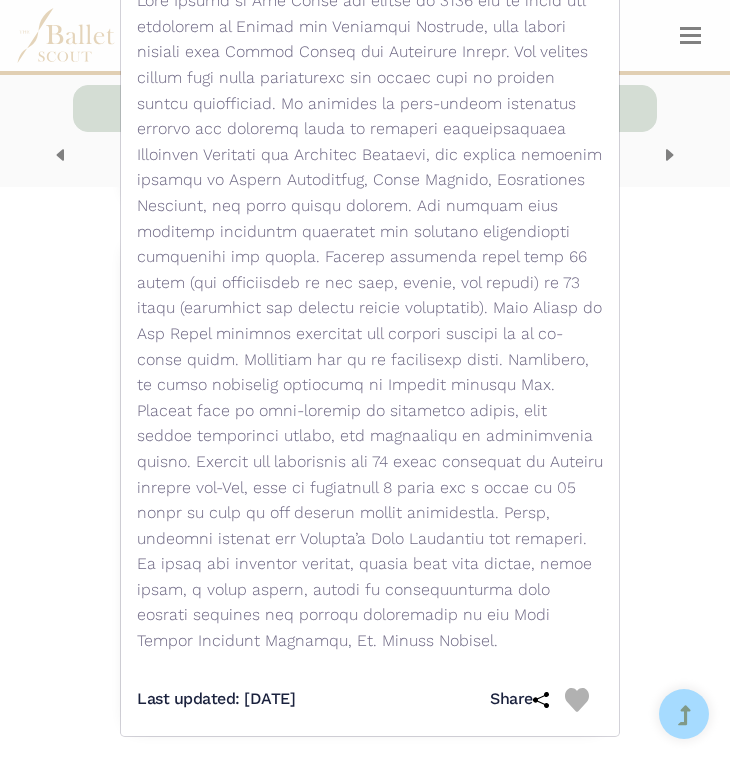 click on "City Ballet of San Diego
-
Full Time Job
- Seeking Company Dancers for the 25/26 Season
Visit Website |
View Organization
& 1 additional audition" at bounding box center (370, 378) 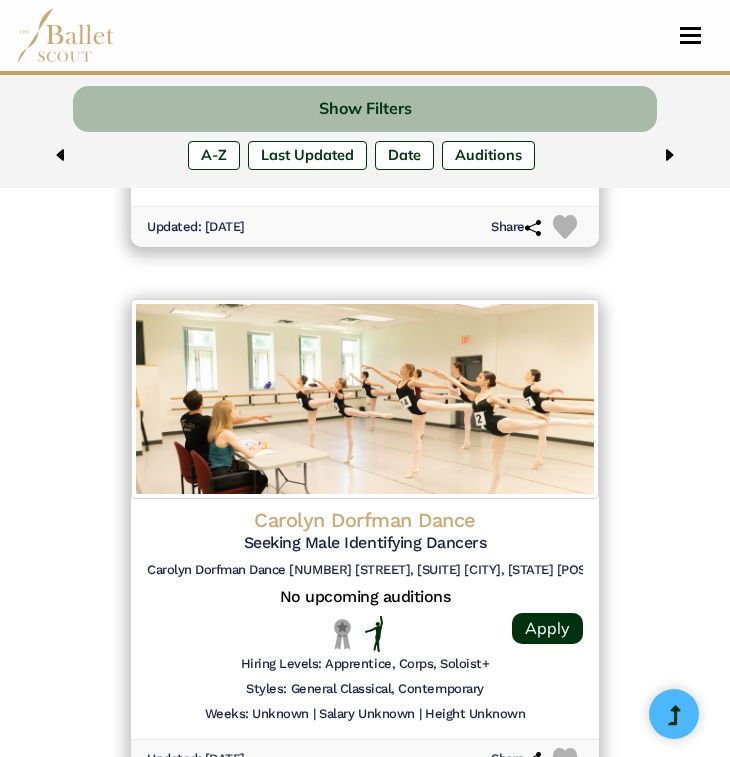 click at bounding box center (365, 399) 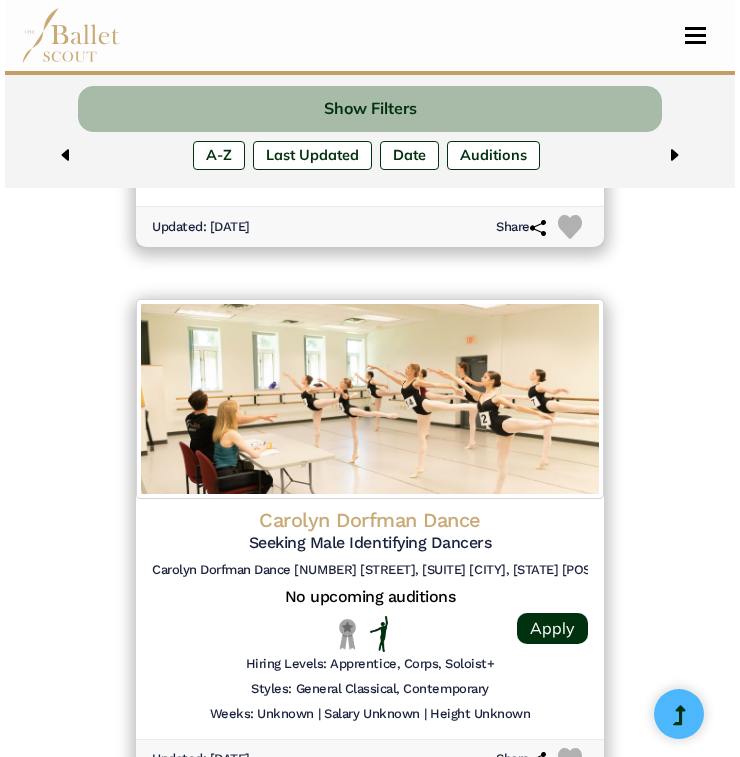 scroll, scrollTop: 4810, scrollLeft: 0, axis: vertical 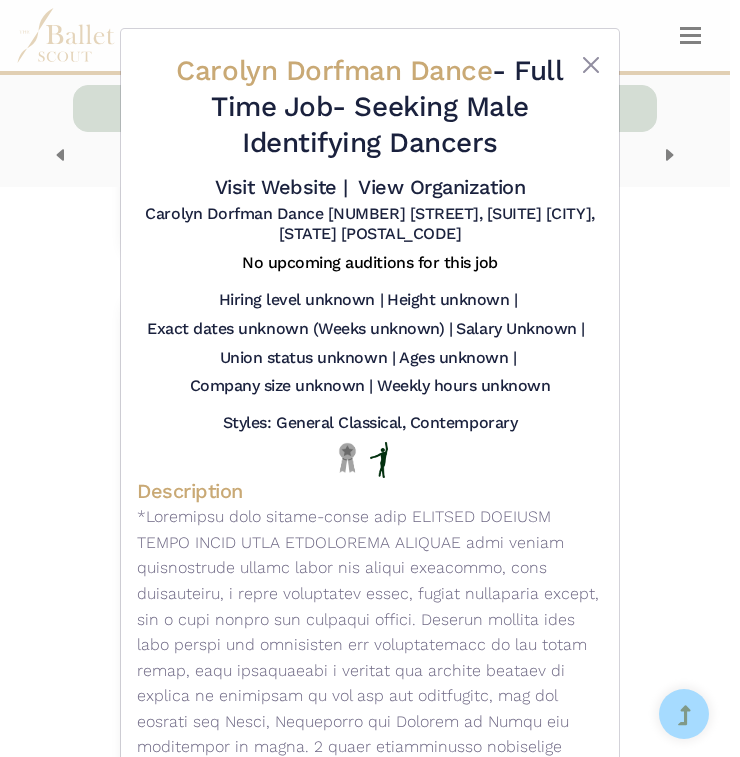 click on "Carolyn Dorfman Dance
-
Full Time Job
- Seeking Male Identifying Dancers
Visit Website |
View Organization
Carolyn Dorfman Dance
2780 Morris Avenue, Suite 2-C
Union, NJ 07083" at bounding box center [370, 378] 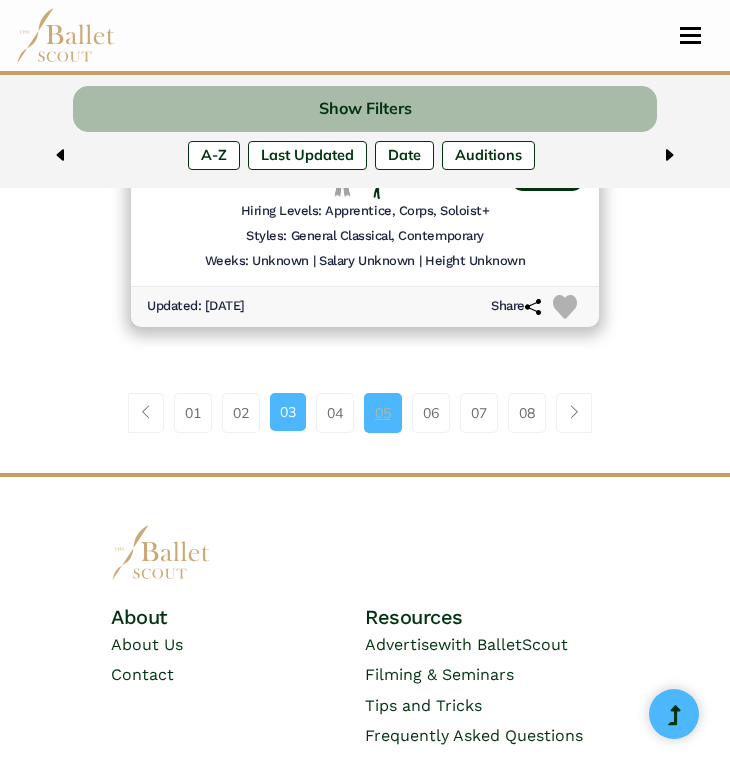 scroll, scrollTop: 5291, scrollLeft: 0, axis: vertical 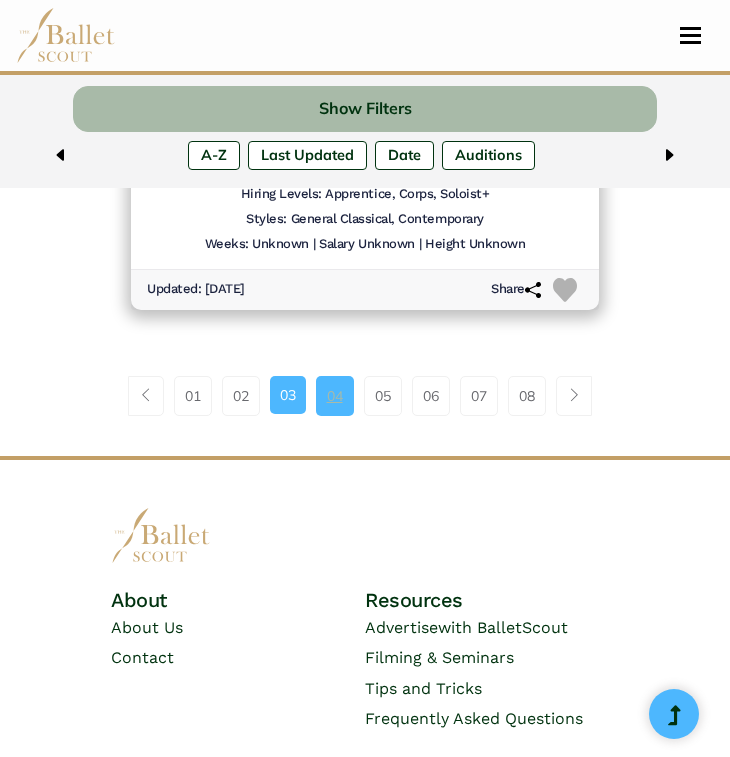 click on "04" at bounding box center (335, 396) 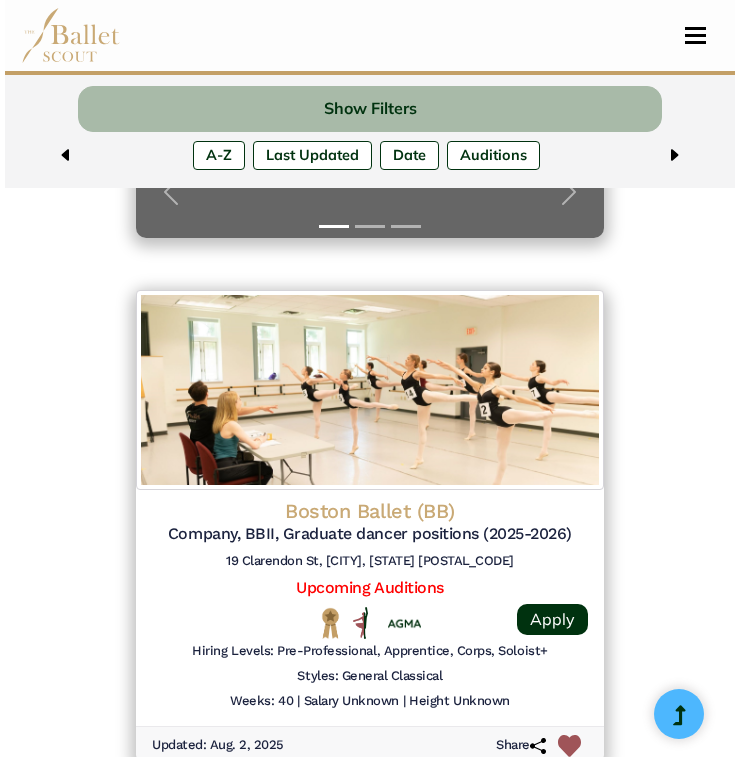scroll, scrollTop: 607, scrollLeft: 0, axis: vertical 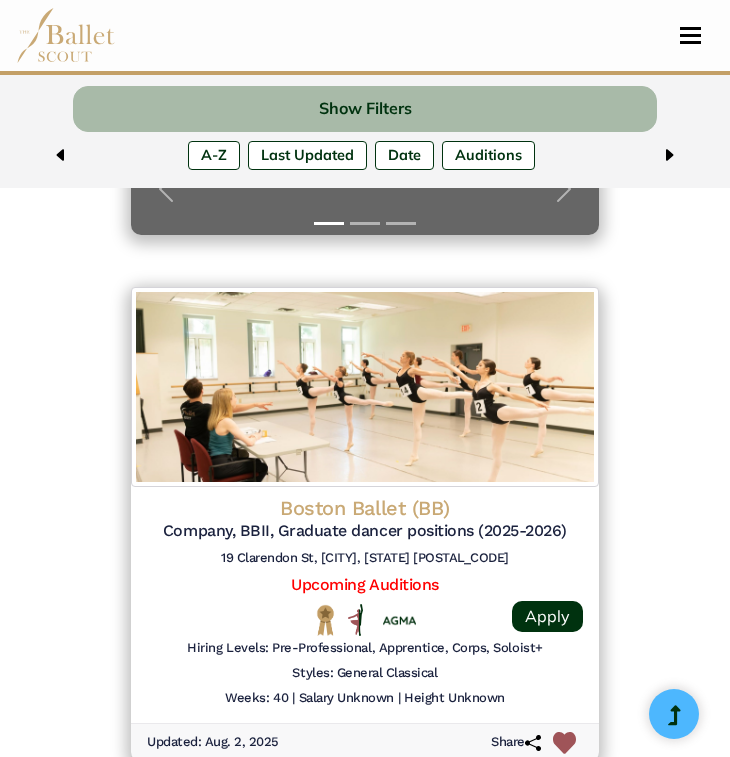 click on "Boston Ballet (BB)" at bounding box center (365, 508) 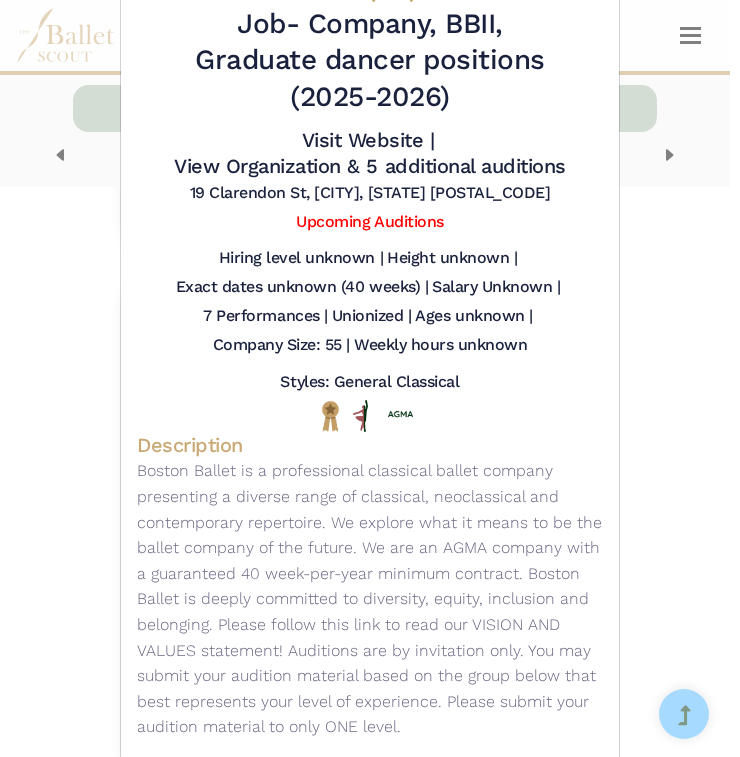 scroll, scrollTop: 177, scrollLeft: 0, axis: vertical 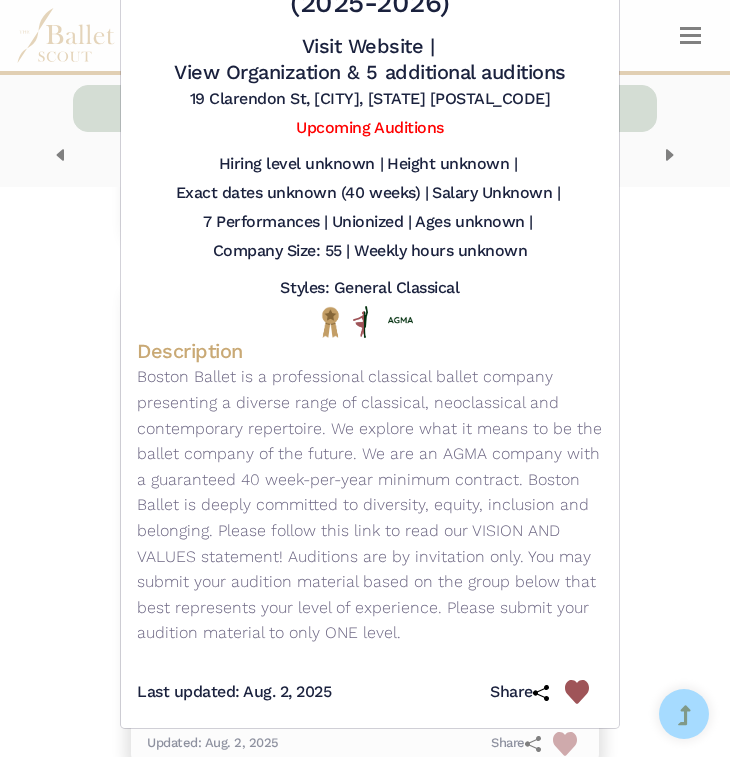 click on "Boston Ballet (BB)
-
Full Time Job
- Company, BBII, Graduate dancer positions (2025-2026)
Visit Website |
View Organization
& 5 additional auditions" at bounding box center [370, 378] 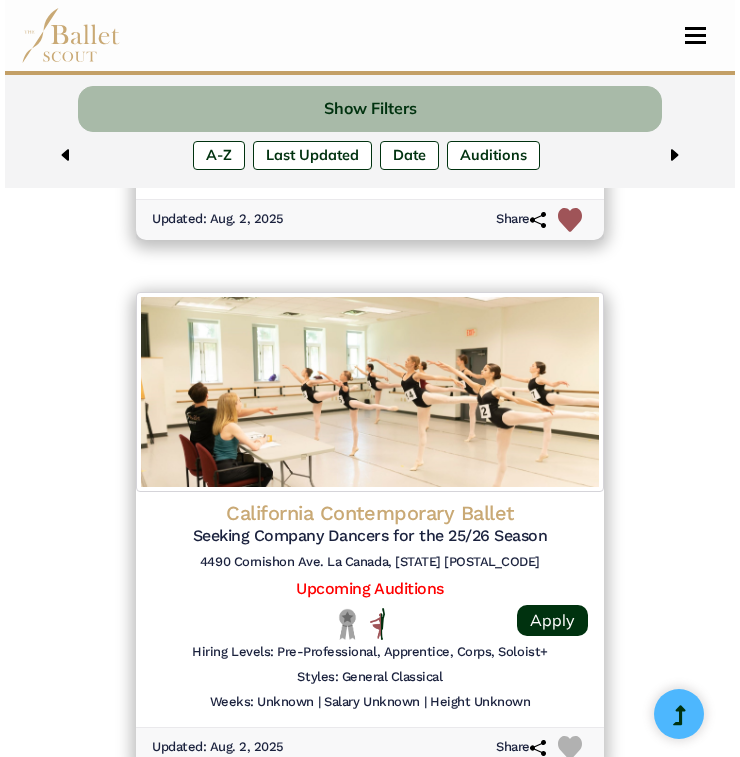 scroll, scrollTop: 1153, scrollLeft: 0, axis: vertical 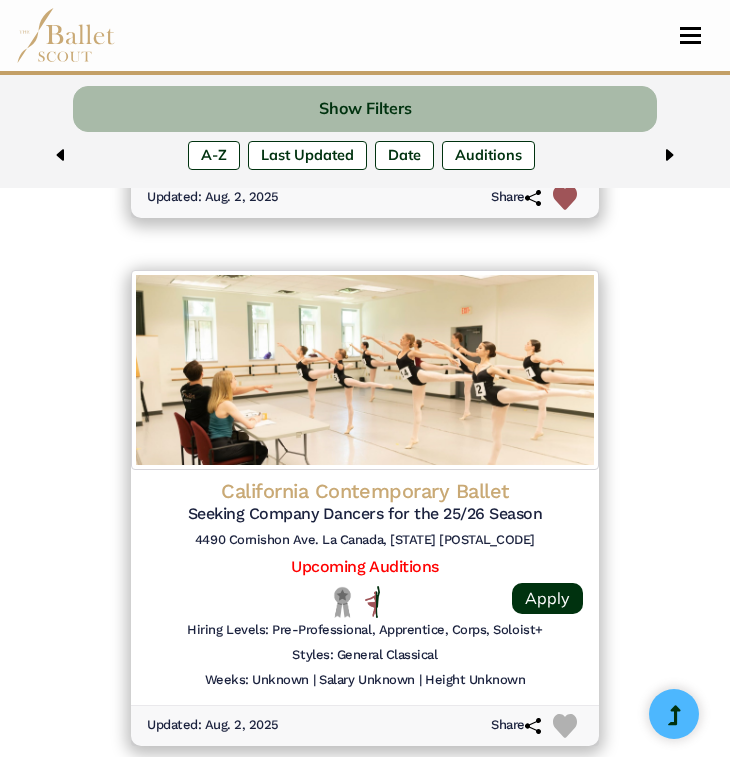 click at bounding box center (365, 370) 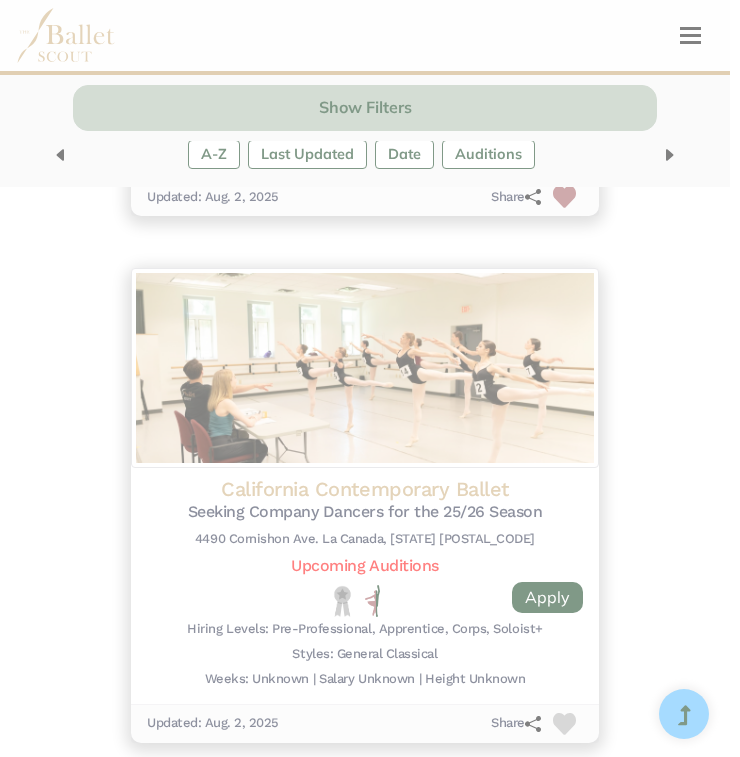 scroll, scrollTop: 0, scrollLeft: 0, axis: both 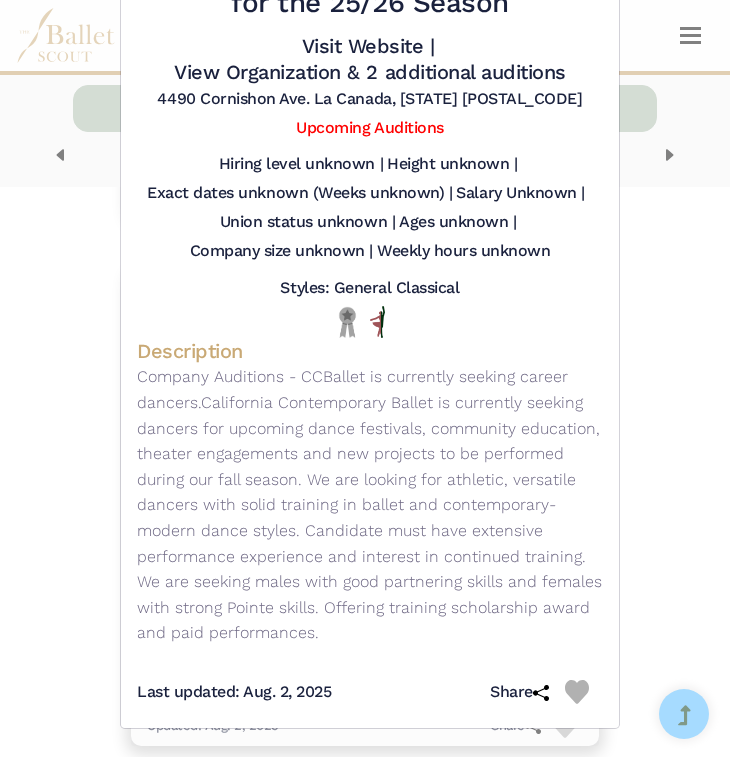 click on "Company Auditions - CCBallet is currently seeking career dancers.
​
California Contemporary Ballet is currently seeking dancers for upcoming dance festivals, community education, theater engagements and new projects to be performed during our fall season. We are looking for athletic, versatile dancers with solid training in ballet and contemporary- modern dance styles. Candidate must have extensive performance experience and interest in continued training. We are seeking males with good partnering skills and females with strong Pointe skills. Offering training scholarship award and paid performances." at bounding box center [370, 505] 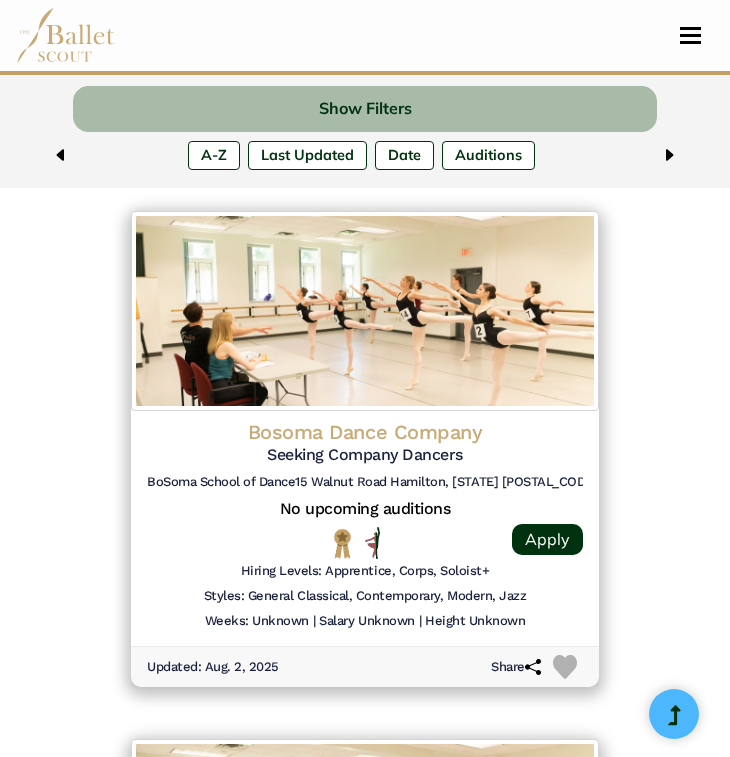 scroll, scrollTop: 1741, scrollLeft: 0, axis: vertical 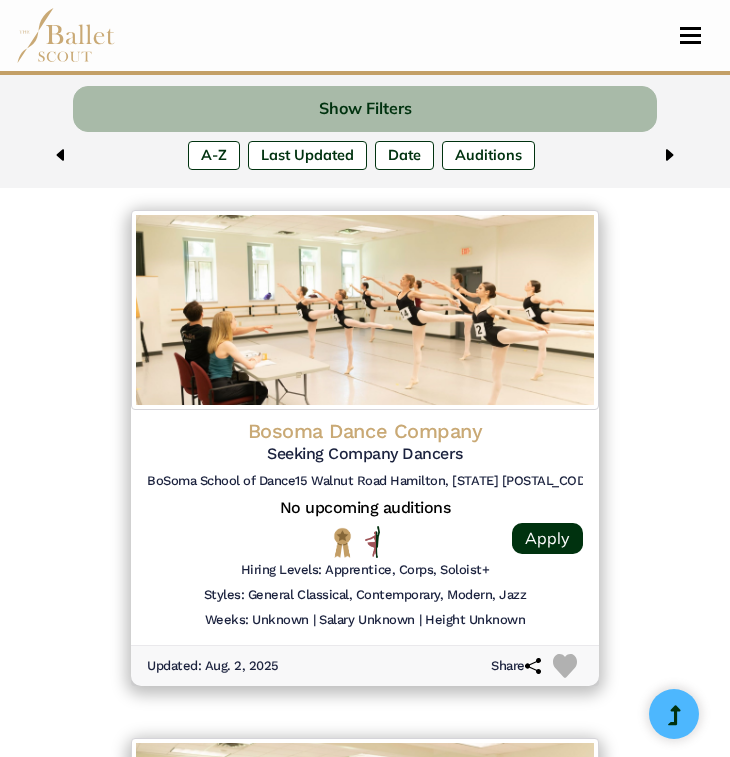 click on "Bosoma Dance Company" at bounding box center [365, -626] 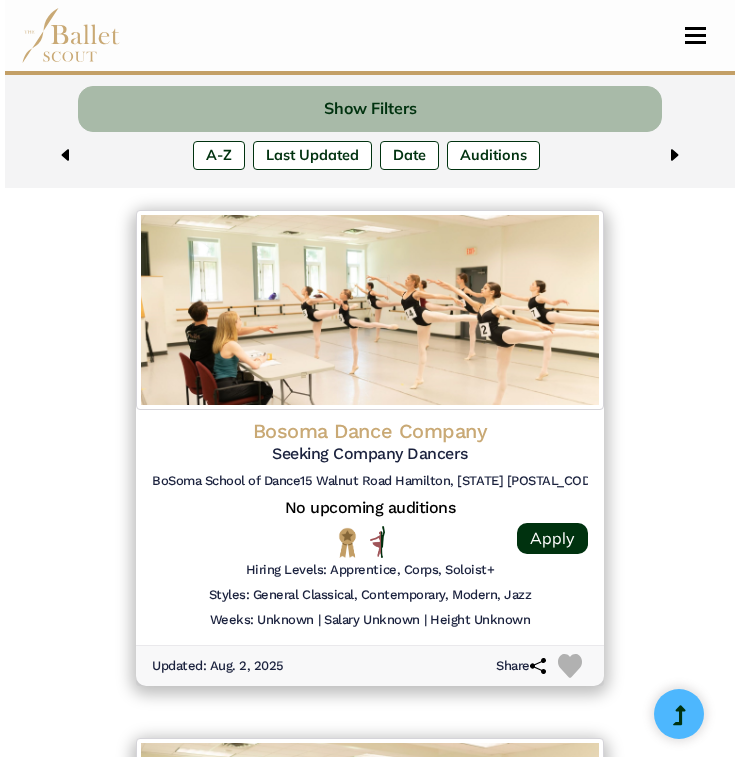 scroll, scrollTop: 1739, scrollLeft: 0, axis: vertical 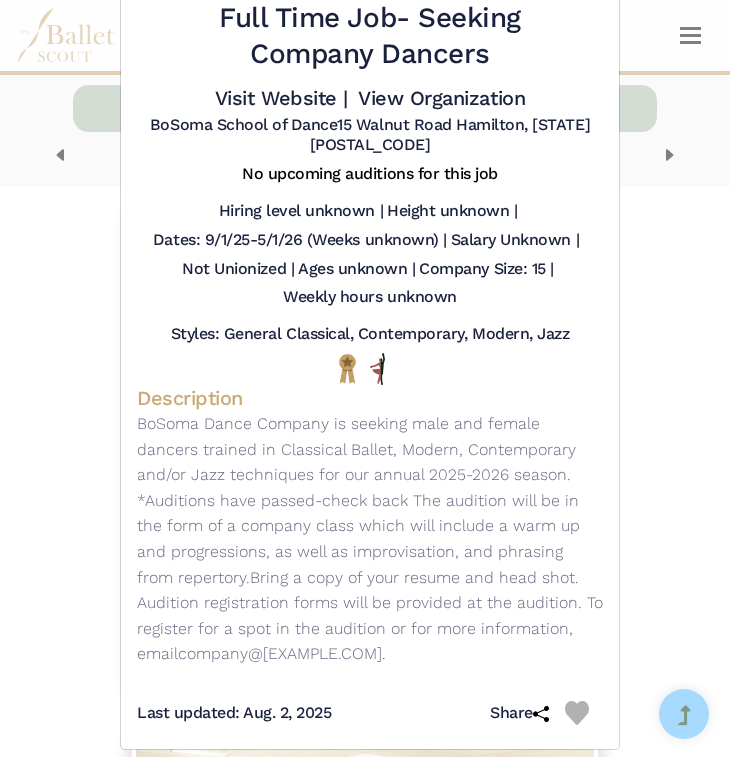 click on "Bosoma Dance Company
-
Full Time Job
- Seeking Company Dancers
Visit Website |
View Organization
BoSoma School of Dance​
15 Walnut Road
Hamilton, MA 01982" at bounding box center [370, 378] 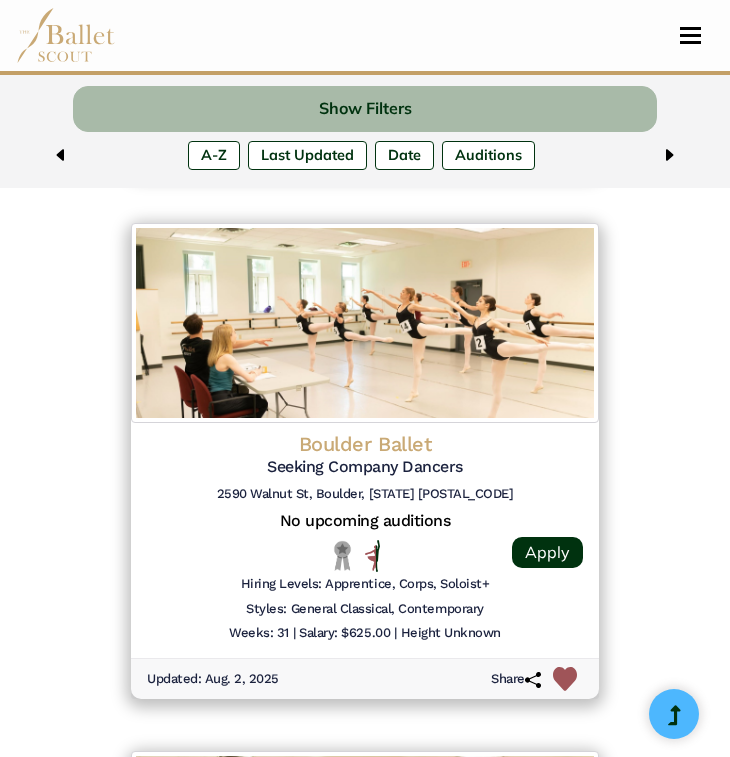 click on "Boulder Ballet" at bounding box center (365, -1141) 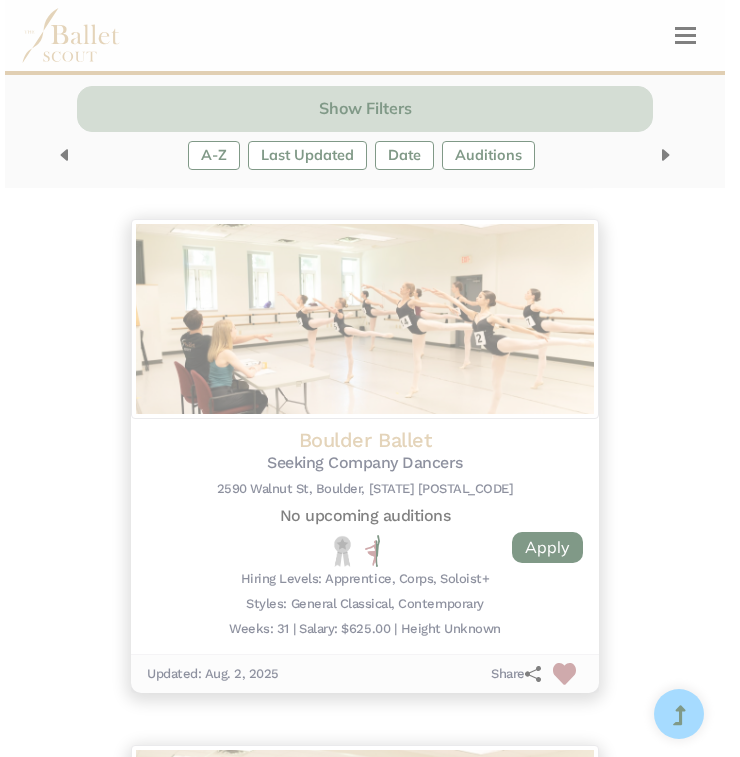 scroll, scrollTop: 2253, scrollLeft: 0, axis: vertical 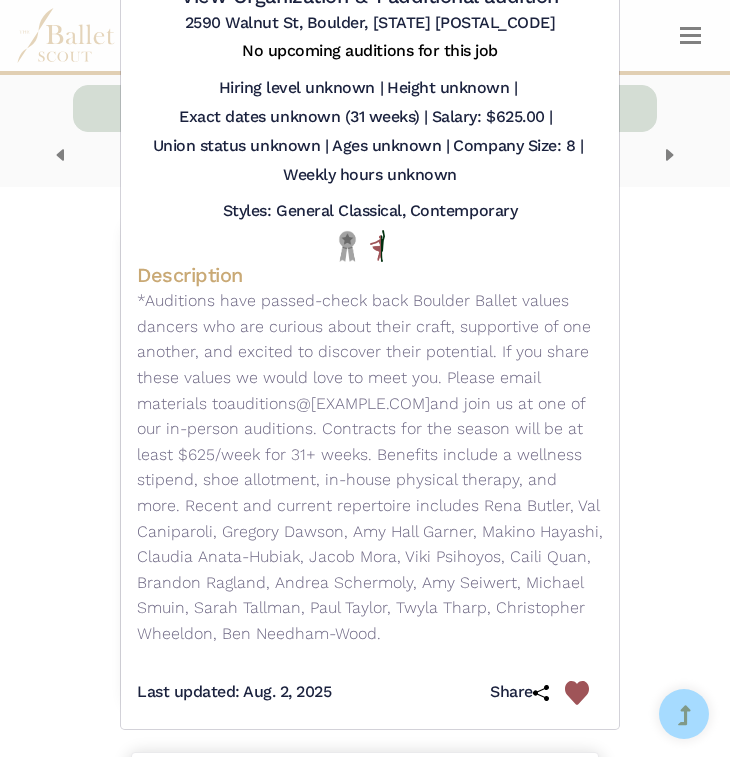click on "Boulder Ballet
-
Full Time Job
- Seeking Company Dancers
Visit Website |
View Organization
& 1 additional audition
2590 Walnut St, Boulder, CO 80302" at bounding box center [370, 378] 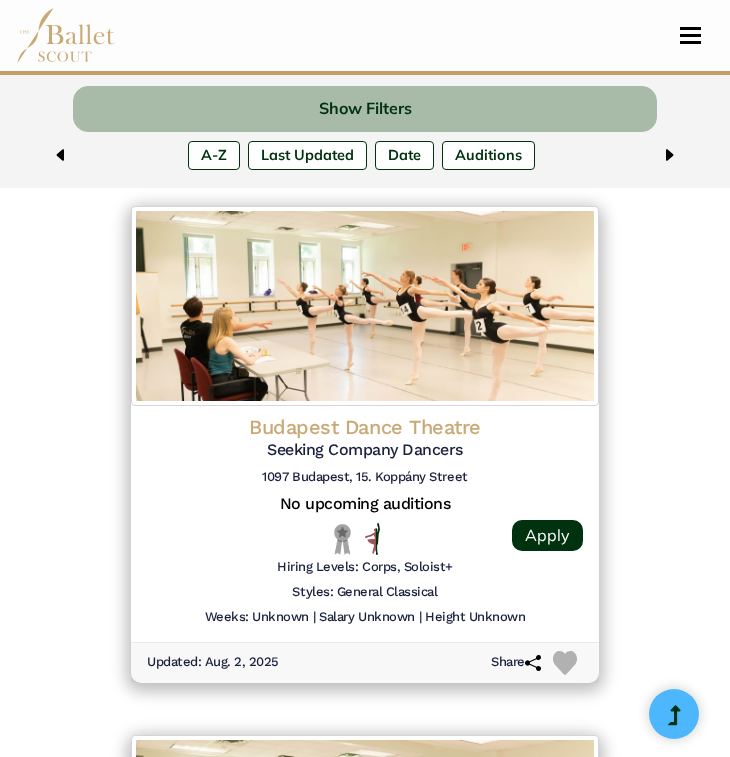 scroll, scrollTop: 2810, scrollLeft: 0, axis: vertical 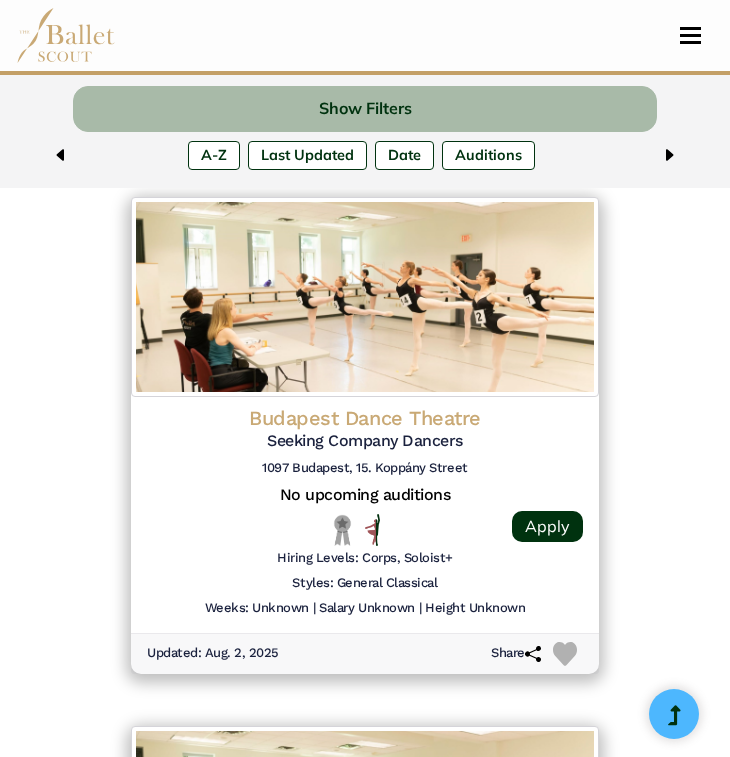 click on "Seeking Company Dancers" at bounding box center (365, -1672) 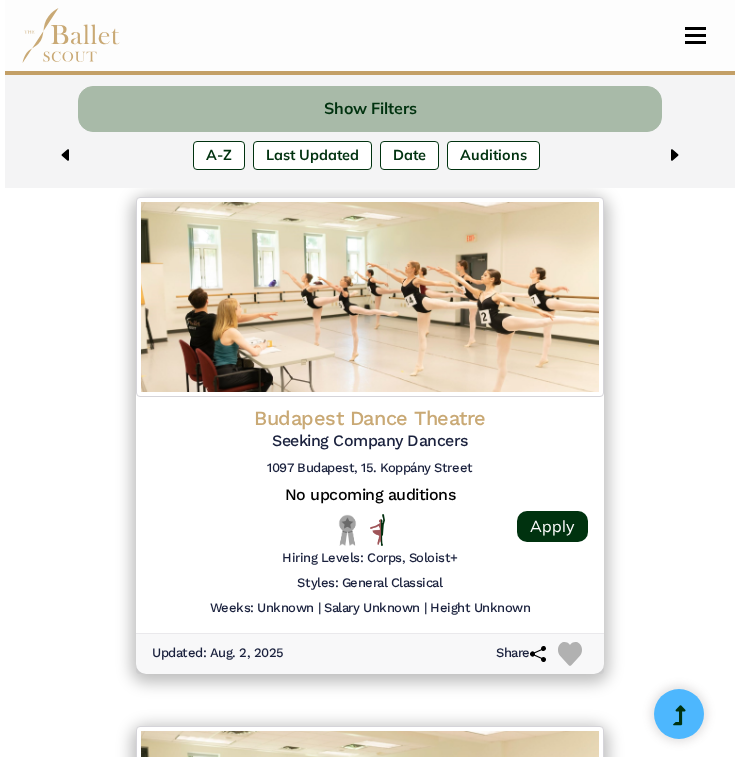 scroll, scrollTop: 2805, scrollLeft: 0, axis: vertical 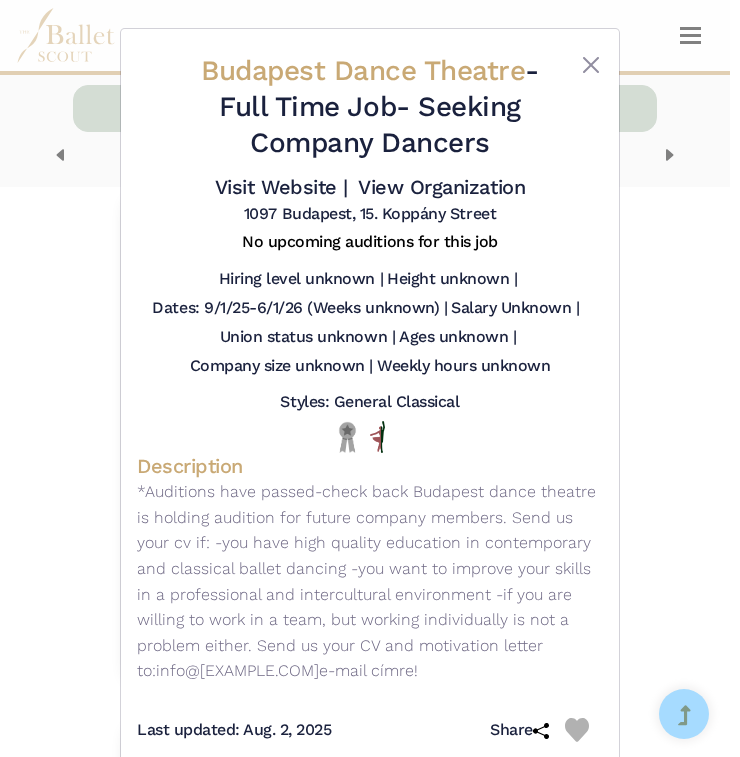 click on "Budapest Dance Theatre
-
Full Time Job
- Seeking Company Dancers
Visit Website |
View Organization
1097 Budapest, 15. Koppány Street" at bounding box center [370, 378] 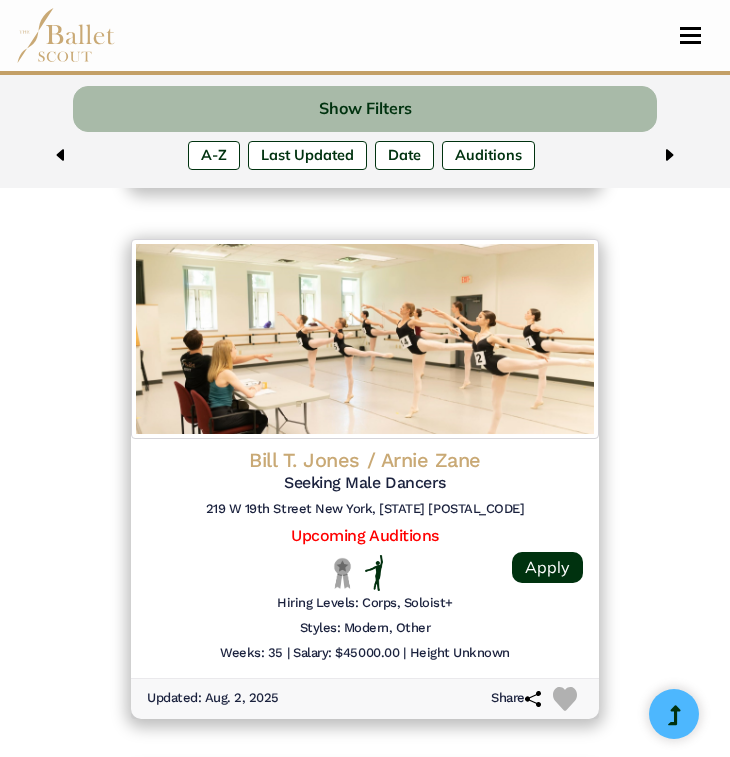 scroll, scrollTop: 3291, scrollLeft: 0, axis: vertical 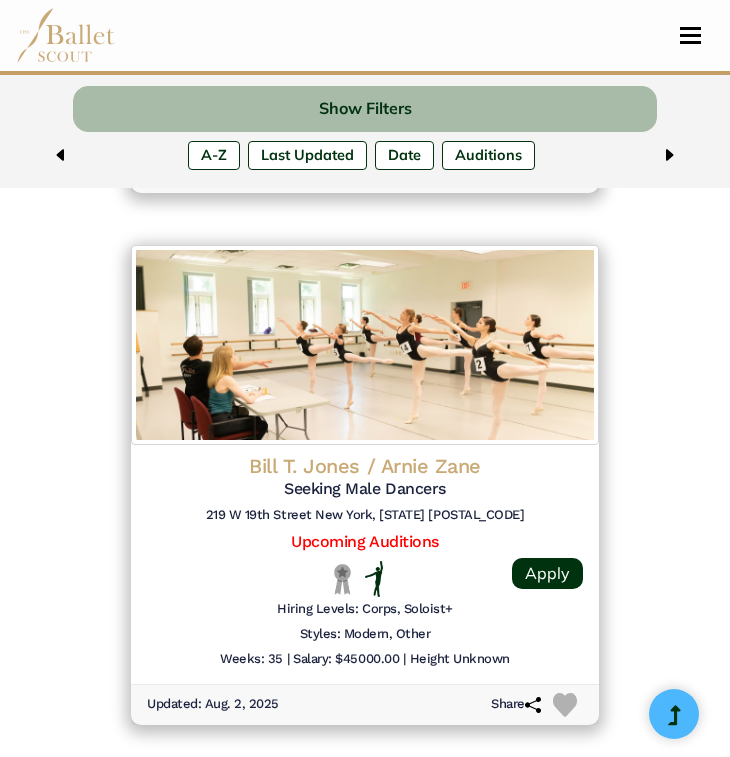 click on "Seeking Male Dancers" at bounding box center [365, -2153] 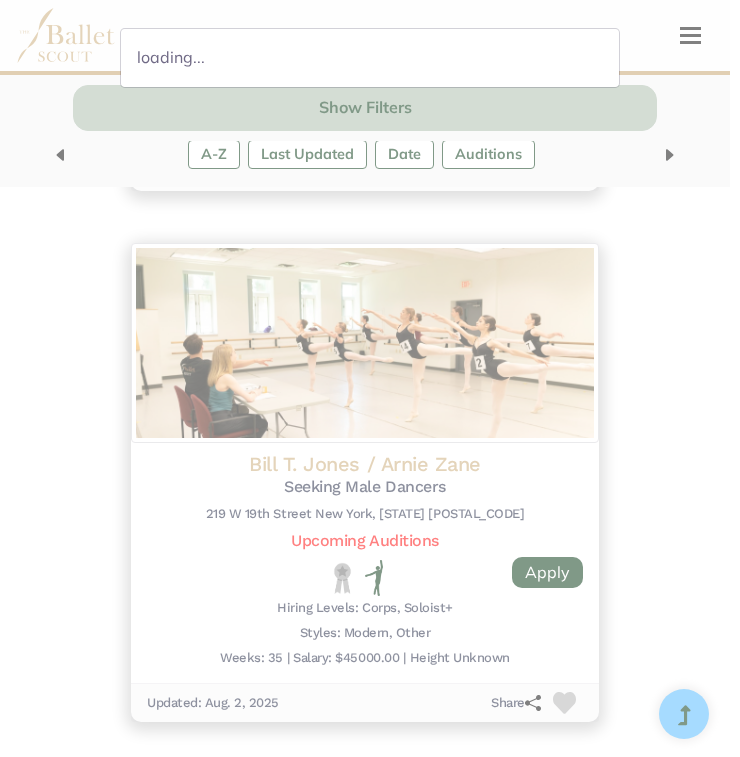 scroll, scrollTop: 3291, scrollLeft: 0, axis: vertical 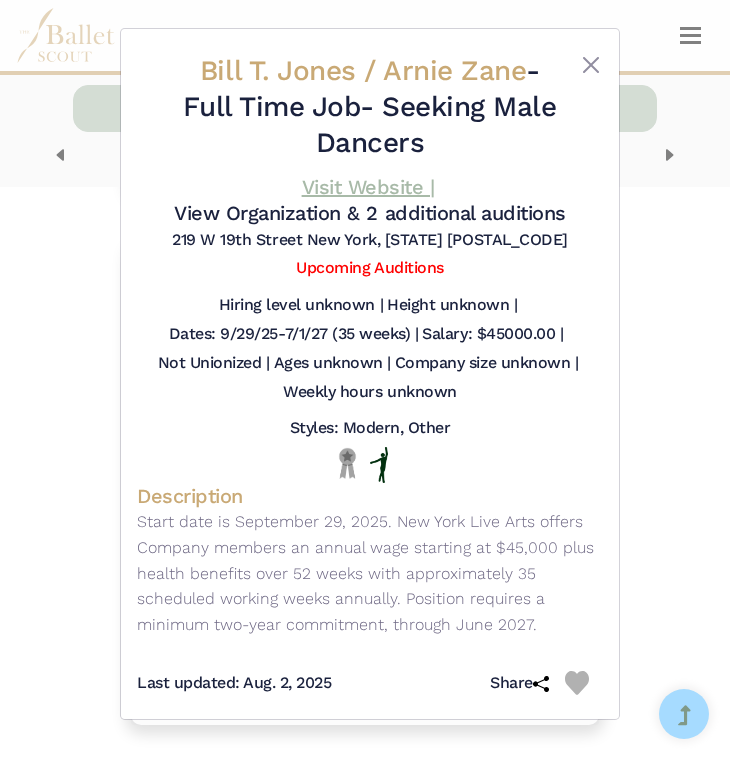 click on "Visit Website |" at bounding box center (368, 187) 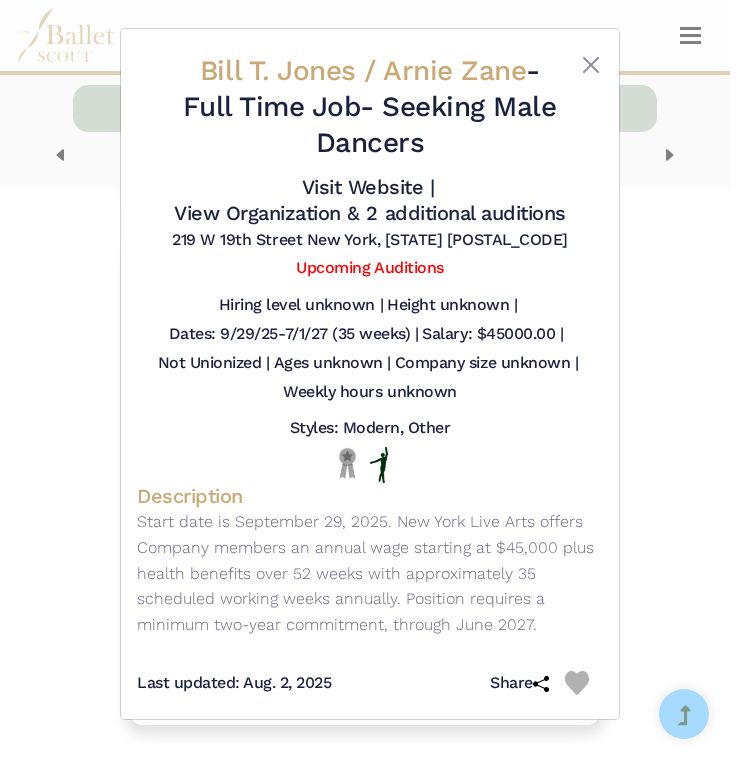 click on "Bill T. Jones / Arnie Zane
-
Full Time Job
- Seeking Male Dancers
Visit Website |
View Organization
& 2 additional auditions" at bounding box center [370, 378] 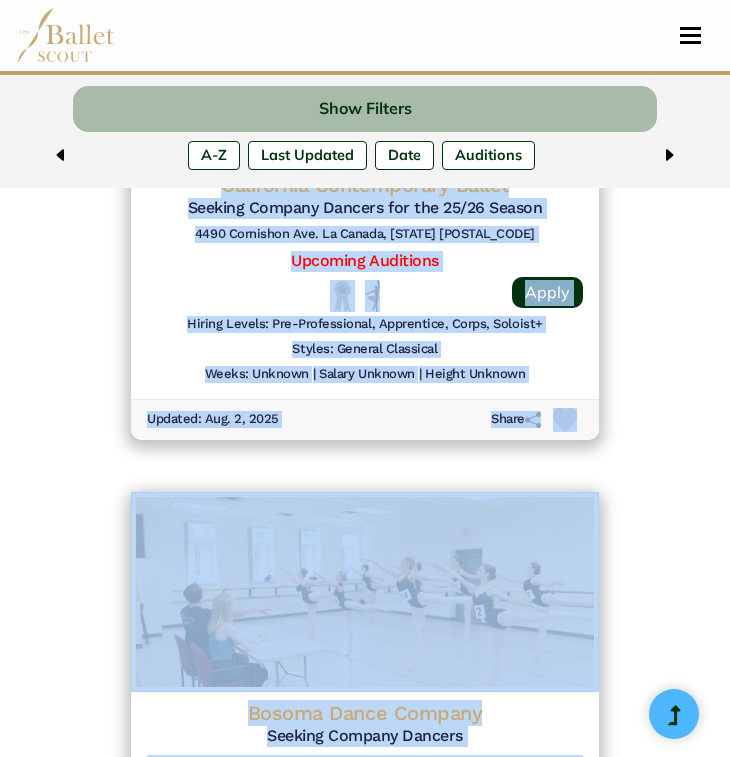 drag, startPoint x: 664, startPoint y: 252, endPoint x: 658, endPoint y: -125, distance: 377.04773 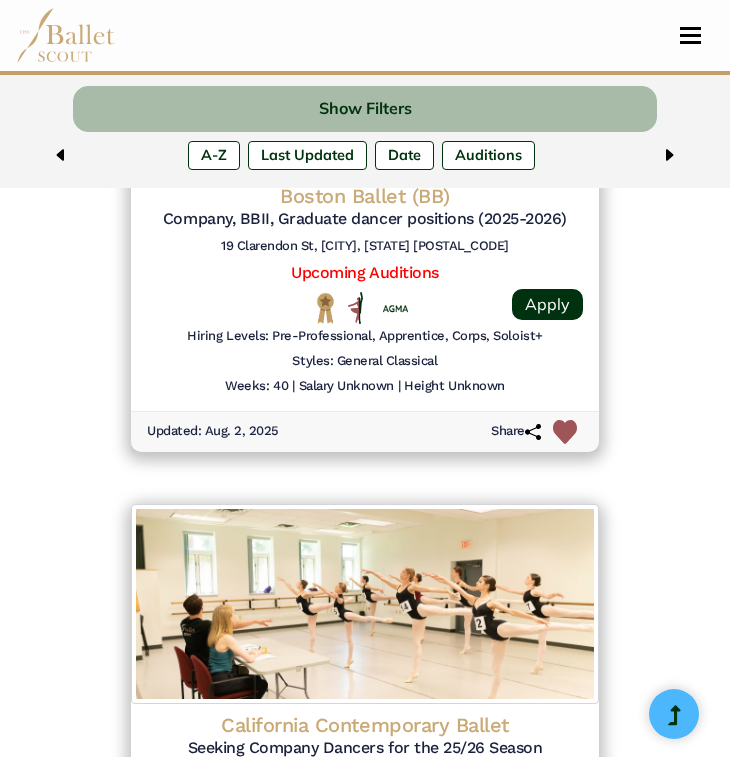 click on "466  results were found
Please contact us if you come across any errors, we would love your help!
A - Z
Last Updated
Date" at bounding box center (365, 2402) 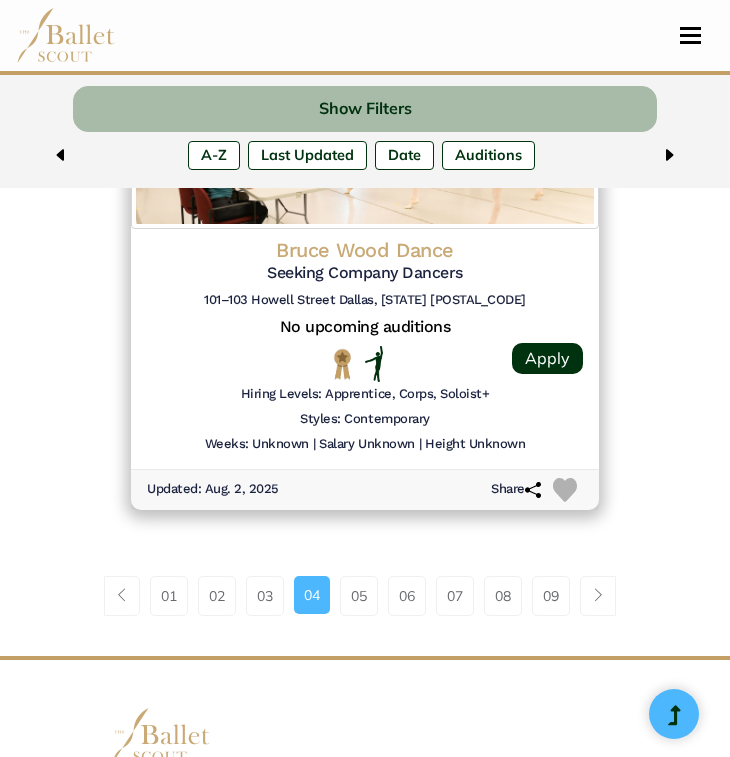 scroll, scrollTop: 5102, scrollLeft: 0, axis: vertical 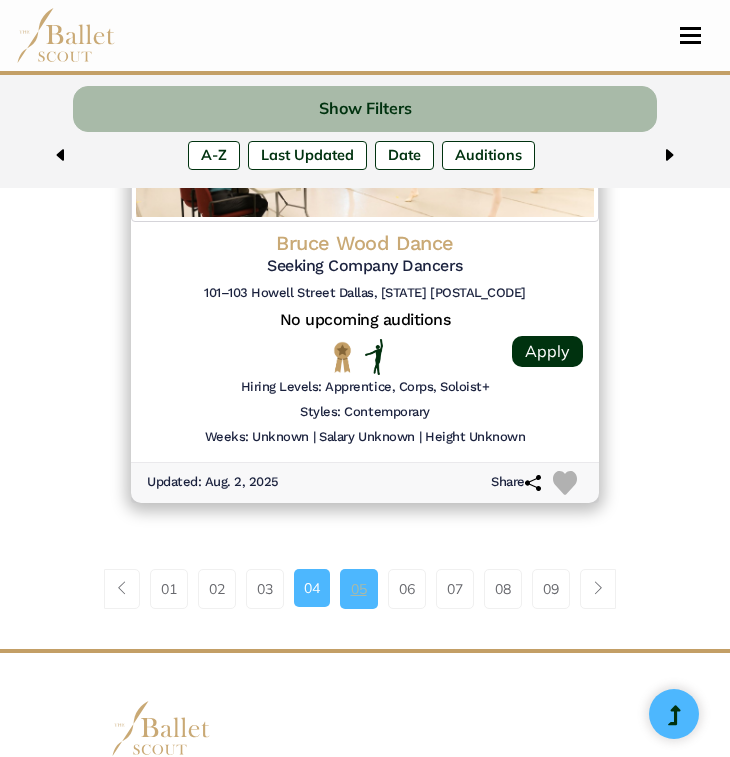 click on "05" at bounding box center [359, 589] 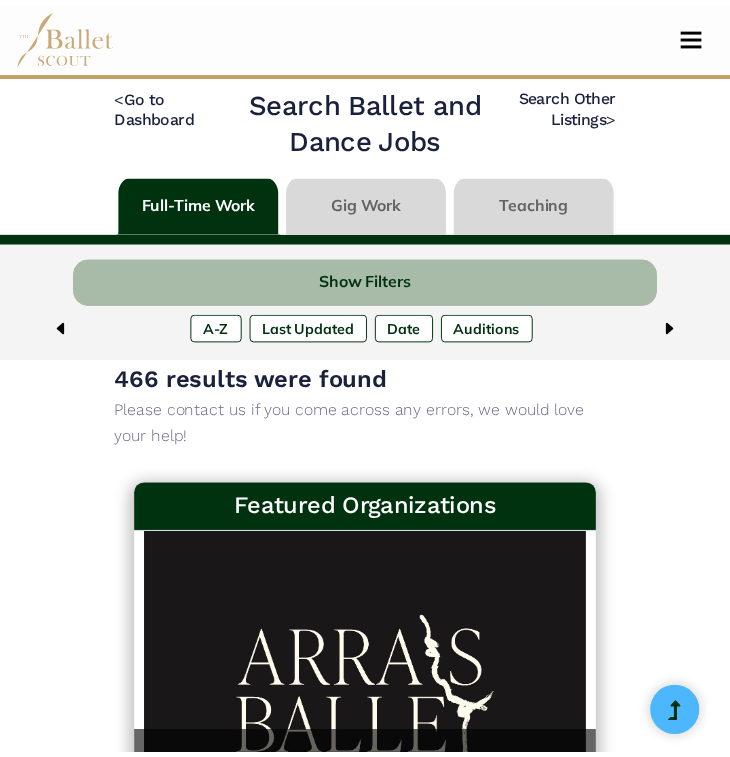 scroll, scrollTop: 0, scrollLeft: 0, axis: both 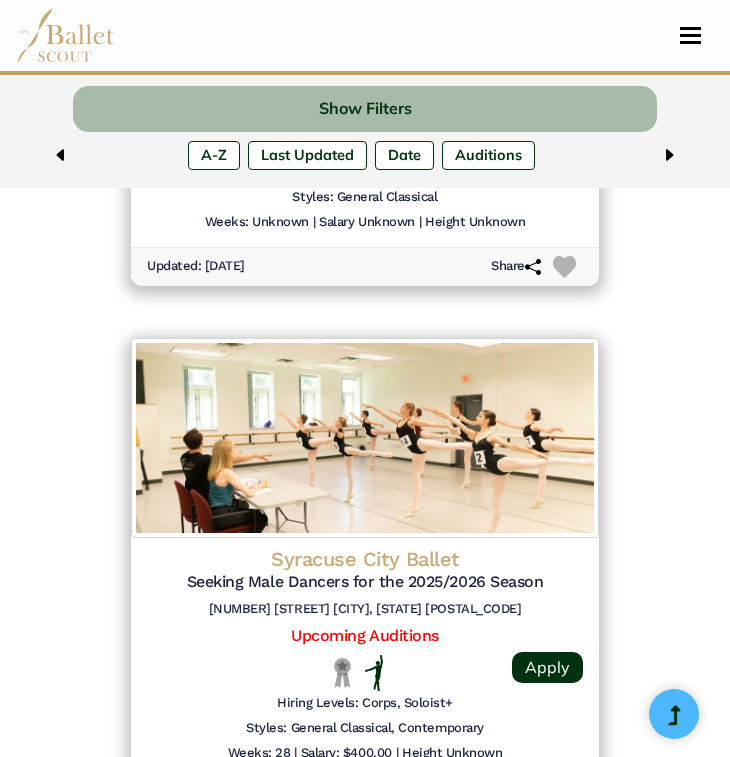 click on "466  results were found
Please contact us if you come across any errors, we would love your help!
A - Z
Last Updated
Date" at bounding box center (365, 2229) 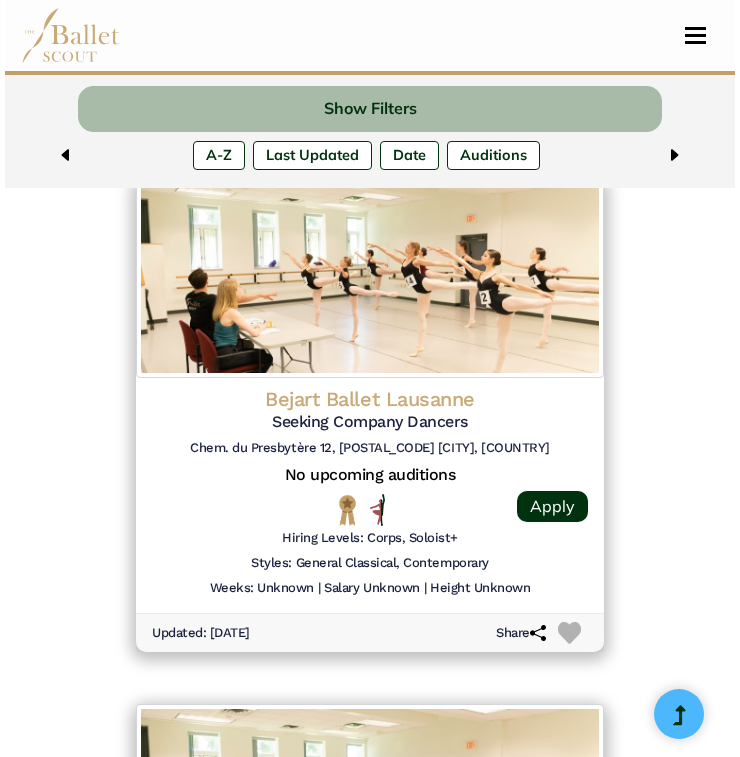 scroll, scrollTop: 3899, scrollLeft: 0, axis: vertical 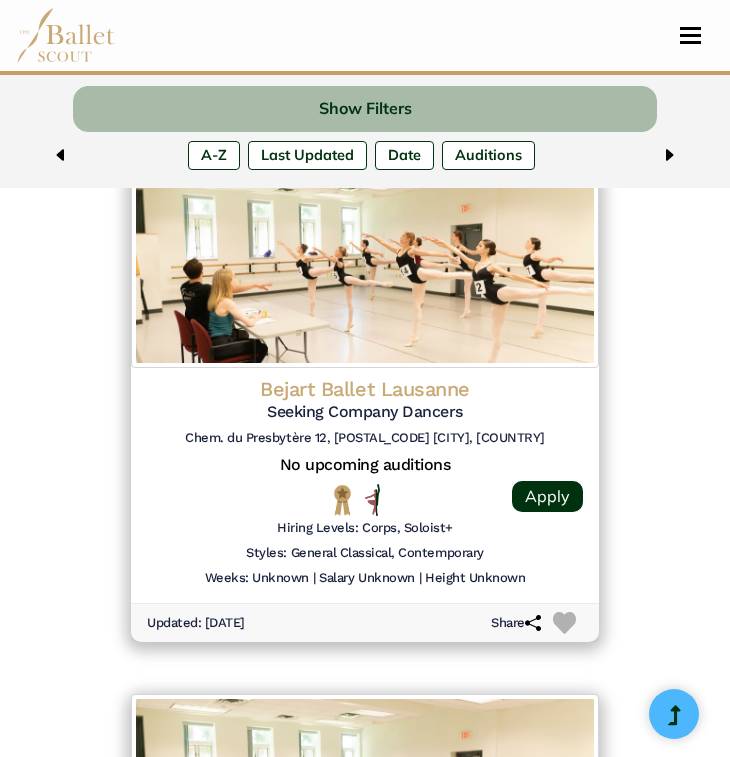 click on "Bejart Ballet Lausanne" at bounding box center (365, -2784) 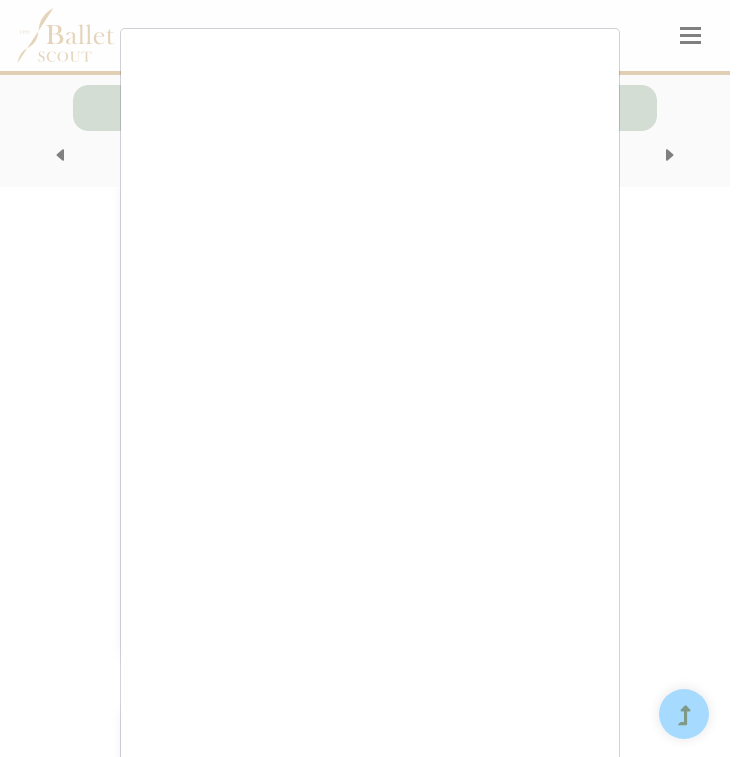 scroll, scrollTop: 3906, scrollLeft: 0, axis: vertical 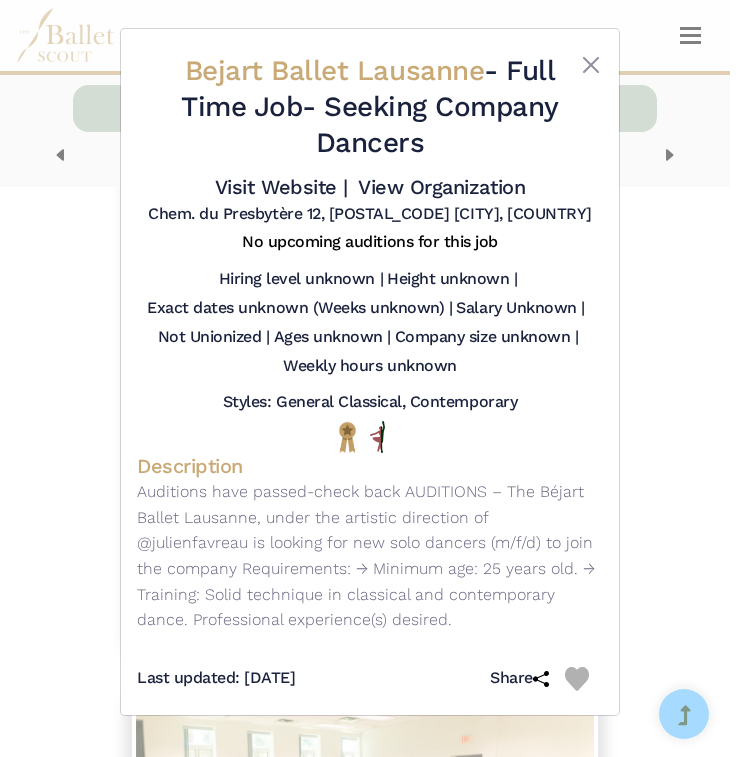 click on "Béjart Ballet Lausanne
-
Full Time Job
- Seeking Company Dancers
Visit Website |
View Organization
Chem. du Presbytère 12, [POSTAL_CODE] [CITY], [COUNTRY]" at bounding box center [370, 378] 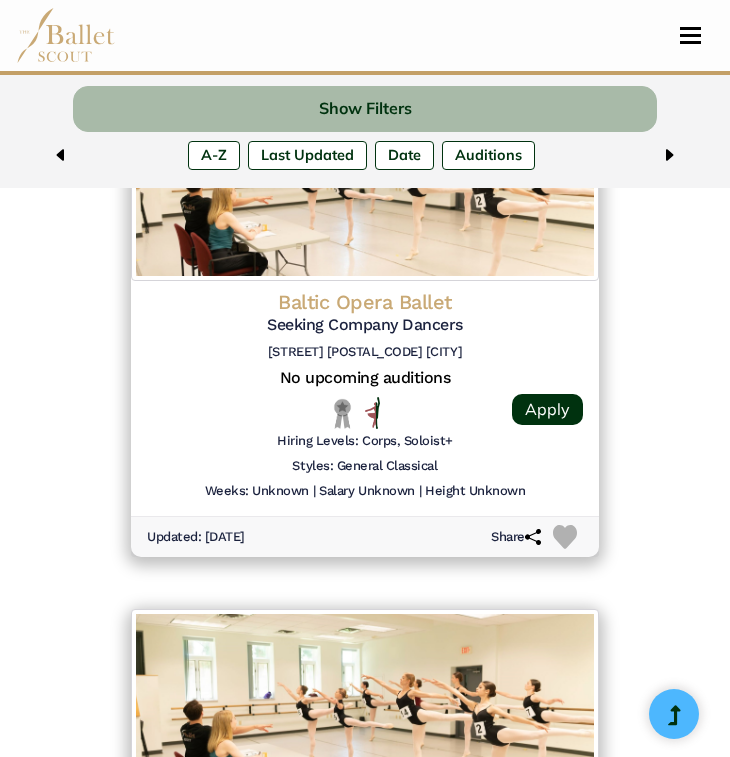 click on "Baltic Opera Ballet" at bounding box center [365, -3408] 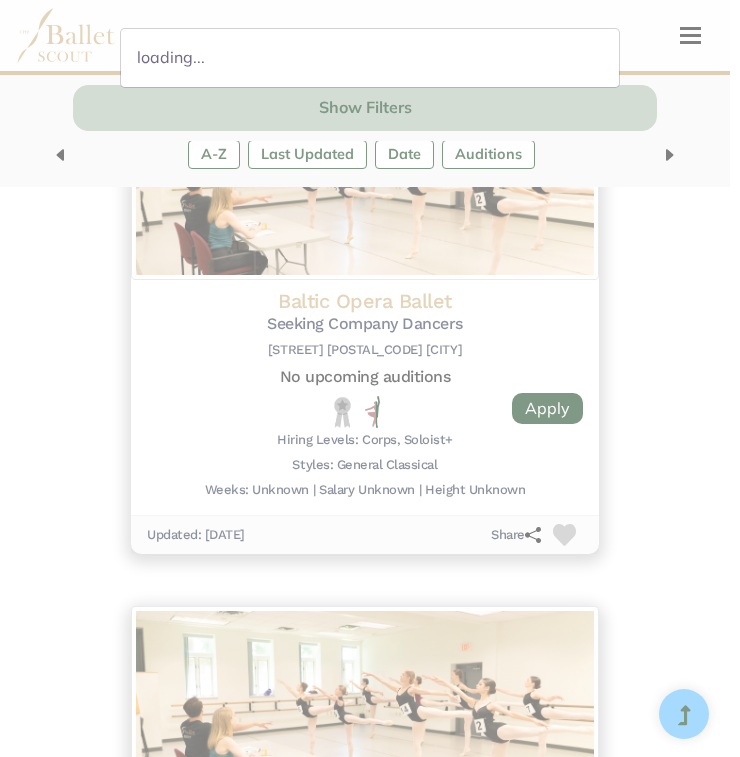 scroll, scrollTop: 4523, scrollLeft: 0, axis: vertical 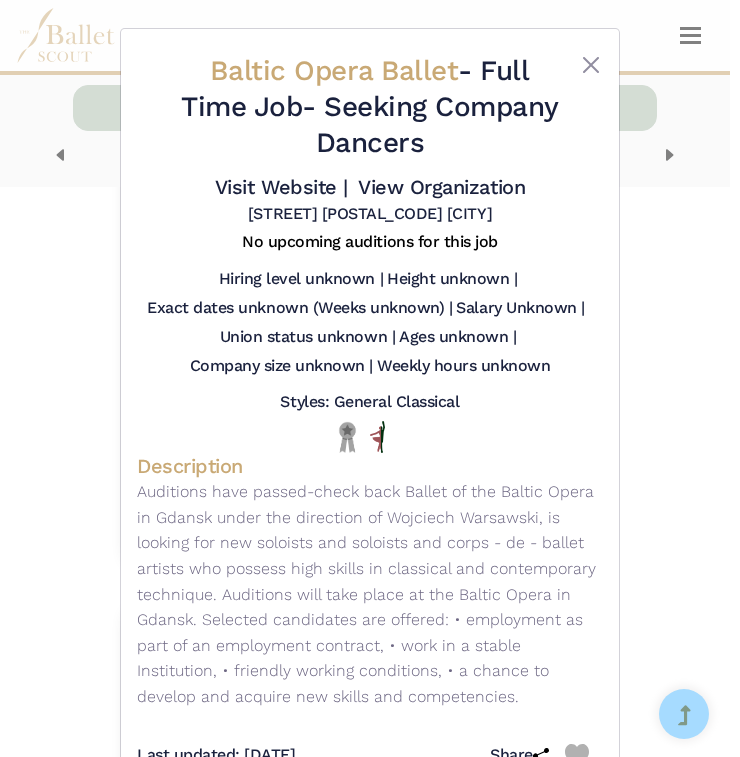 click on "Baltic Opera Ballet
-
Full Time Job
- Seeking Company Dancers
Visit Website |
View Organization
[STREET]
[POSTAL_CODE] [CITY]" at bounding box center [370, 378] 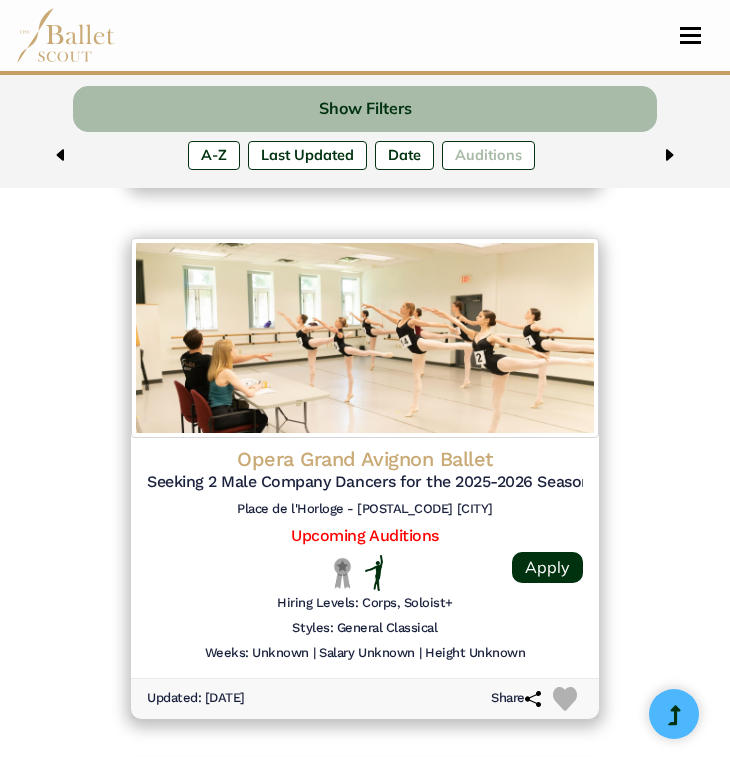 scroll, scrollTop: 0, scrollLeft: 0, axis: both 